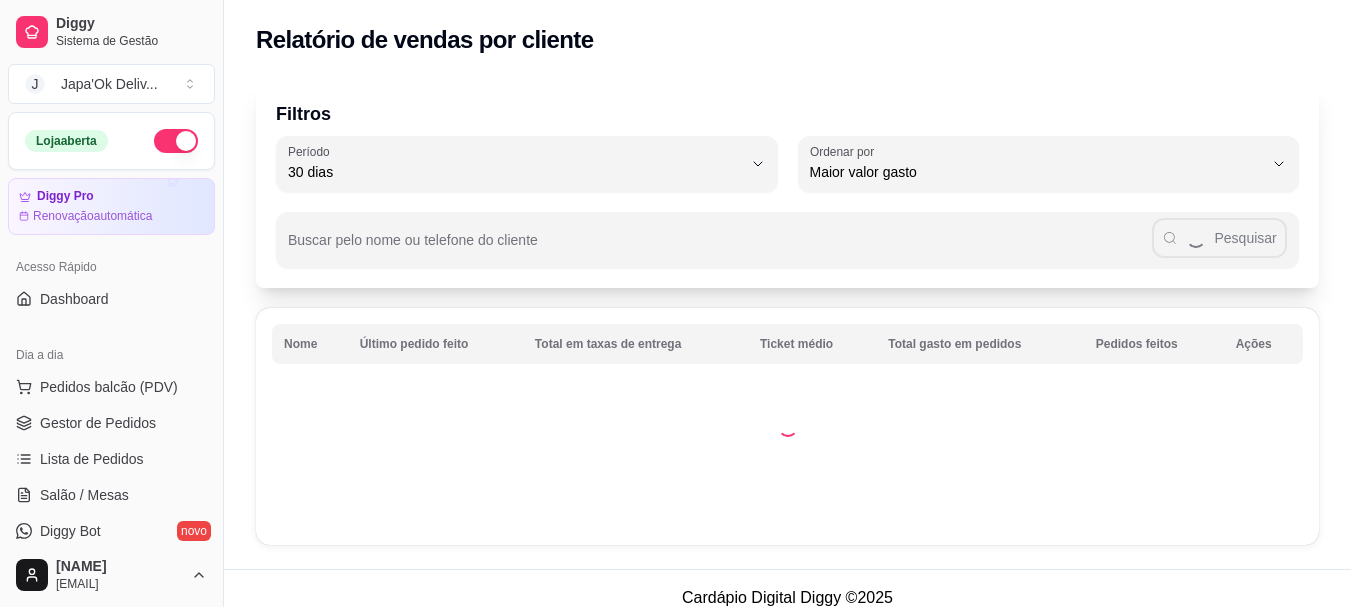 select on "30" 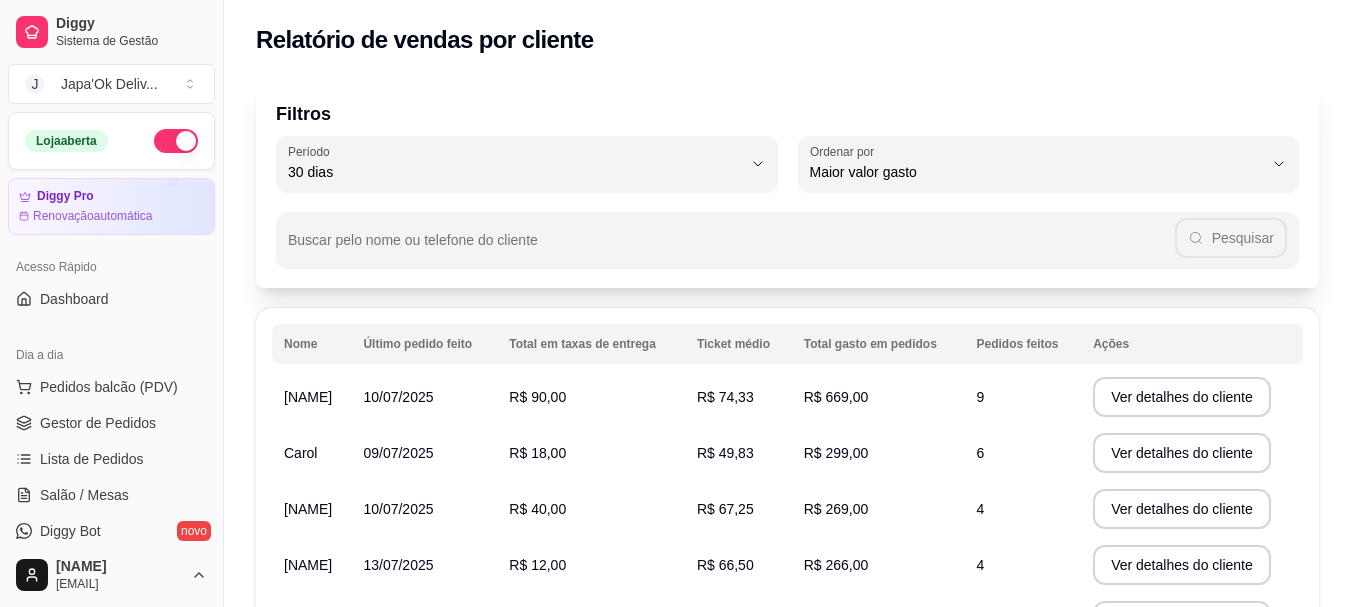scroll, scrollTop: 0, scrollLeft: 0, axis: both 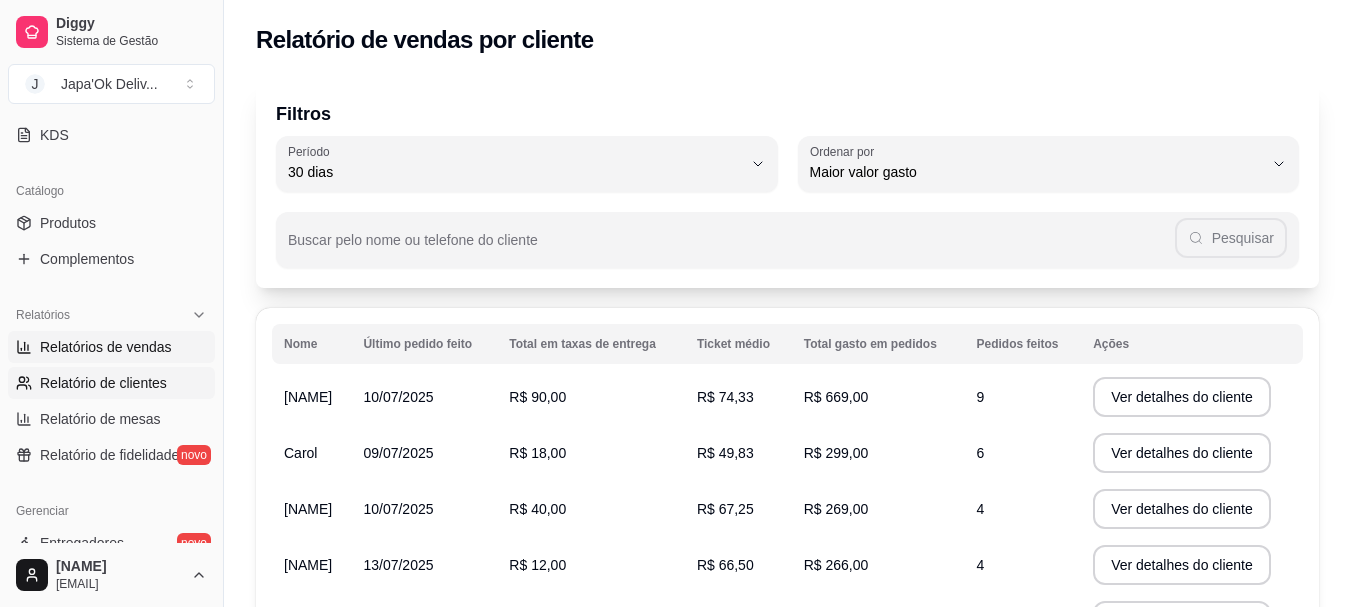 select on "ALL" 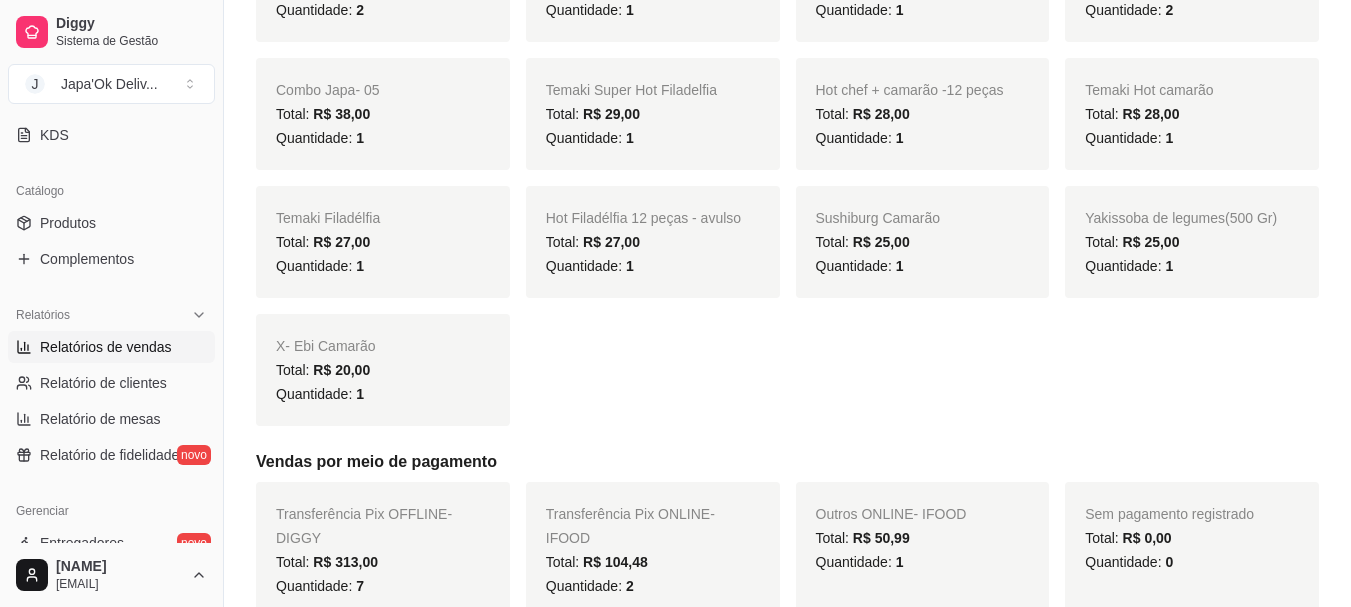 scroll, scrollTop: 600, scrollLeft: 0, axis: vertical 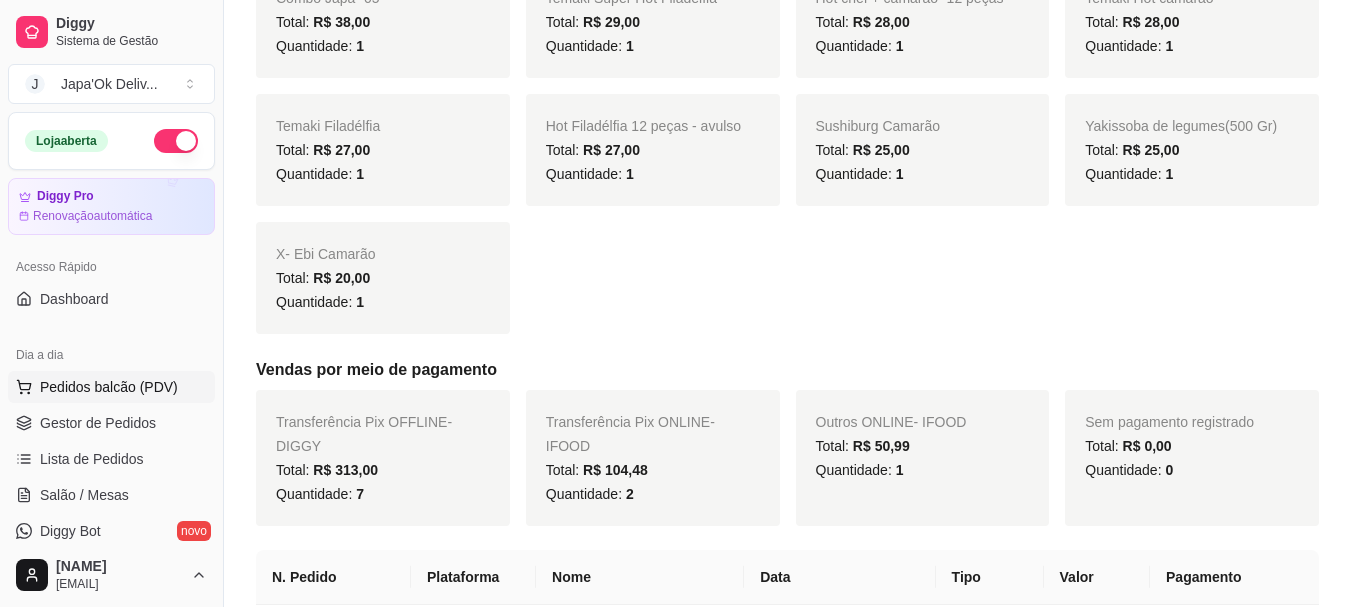 click on "Pedidos balcão (PDV)" at bounding box center (109, 387) 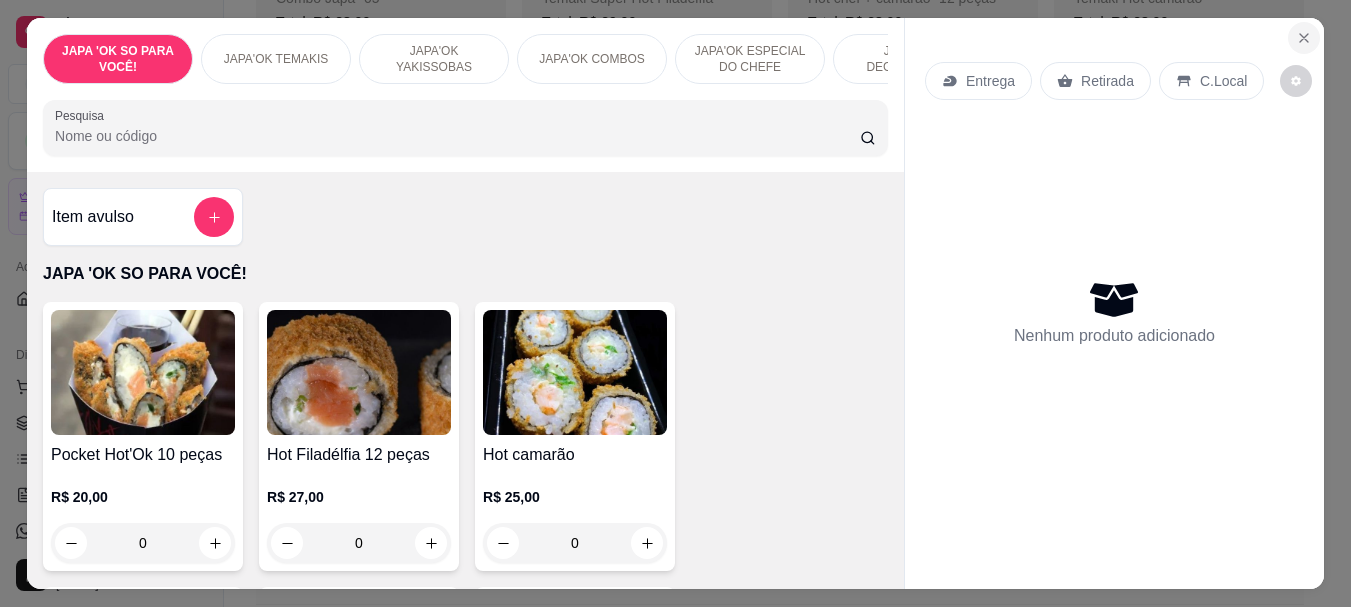 click 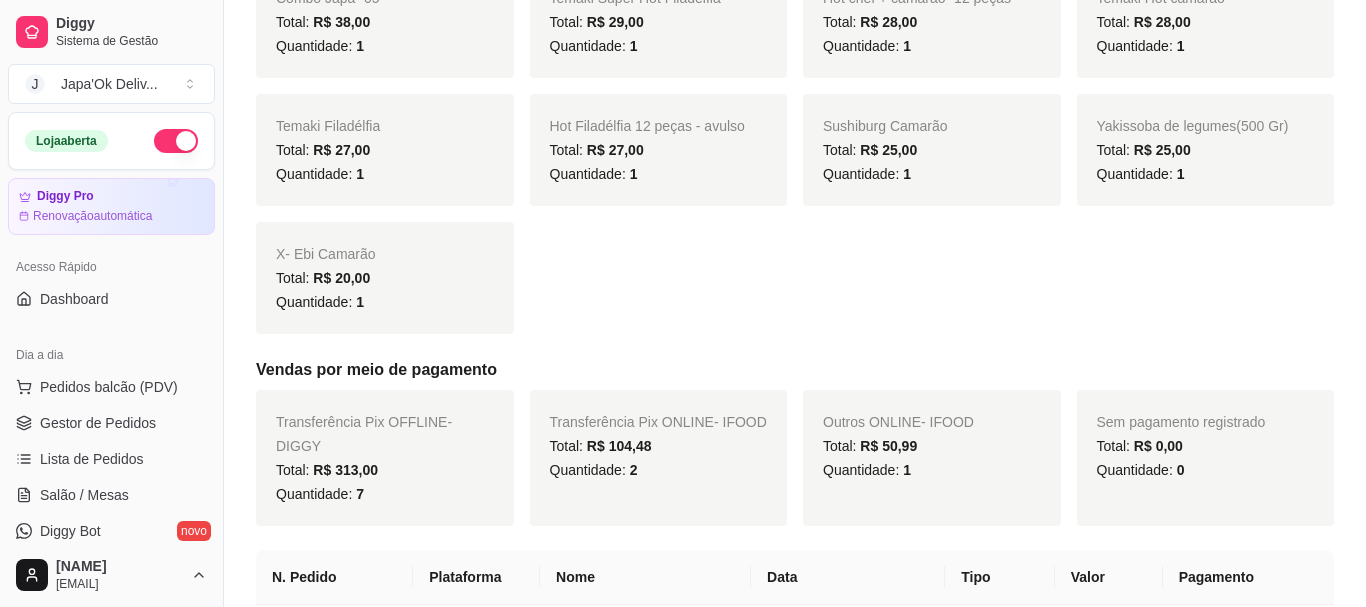 click on "Temaki Hot camarão Total: R$ 28,00 Quantidade: 1" at bounding box center (1206, 22) 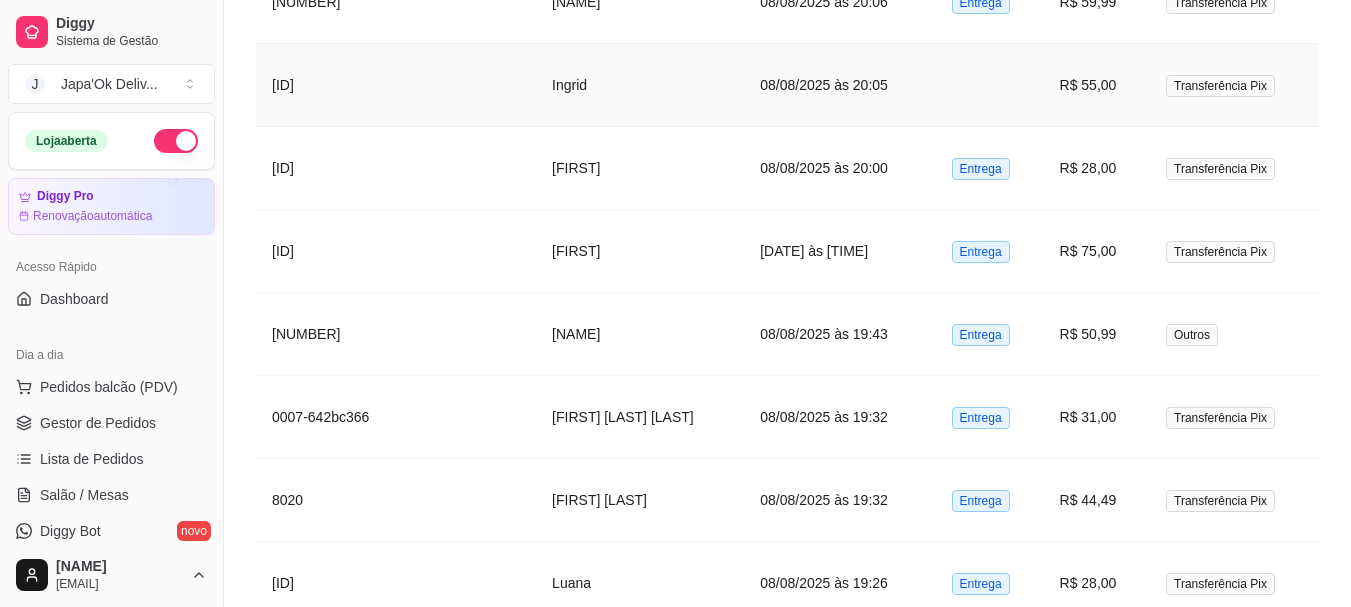 scroll, scrollTop: 1500, scrollLeft: 0, axis: vertical 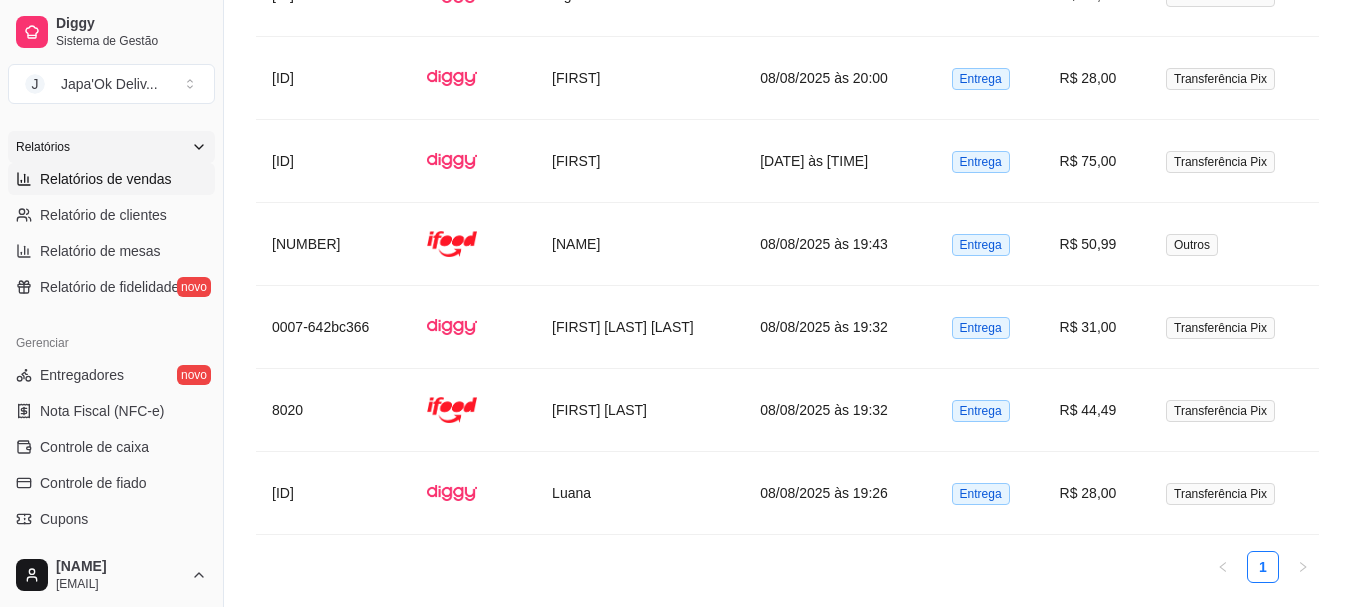 click 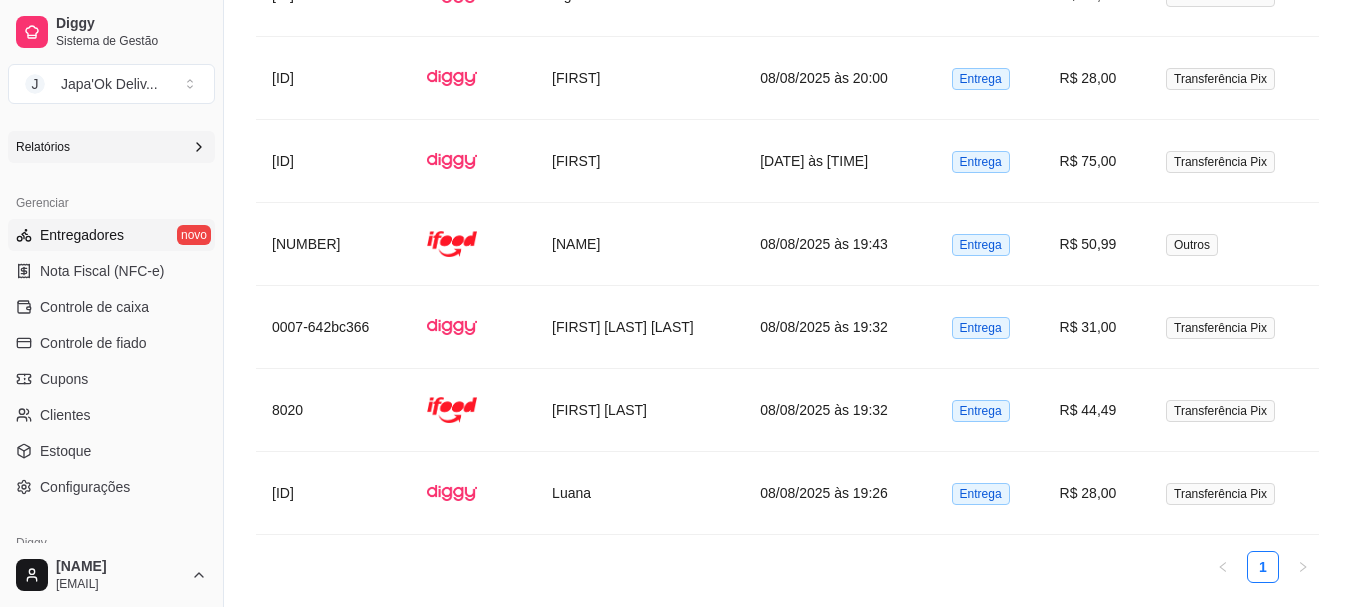 click on "Entregadores" at bounding box center (82, 235) 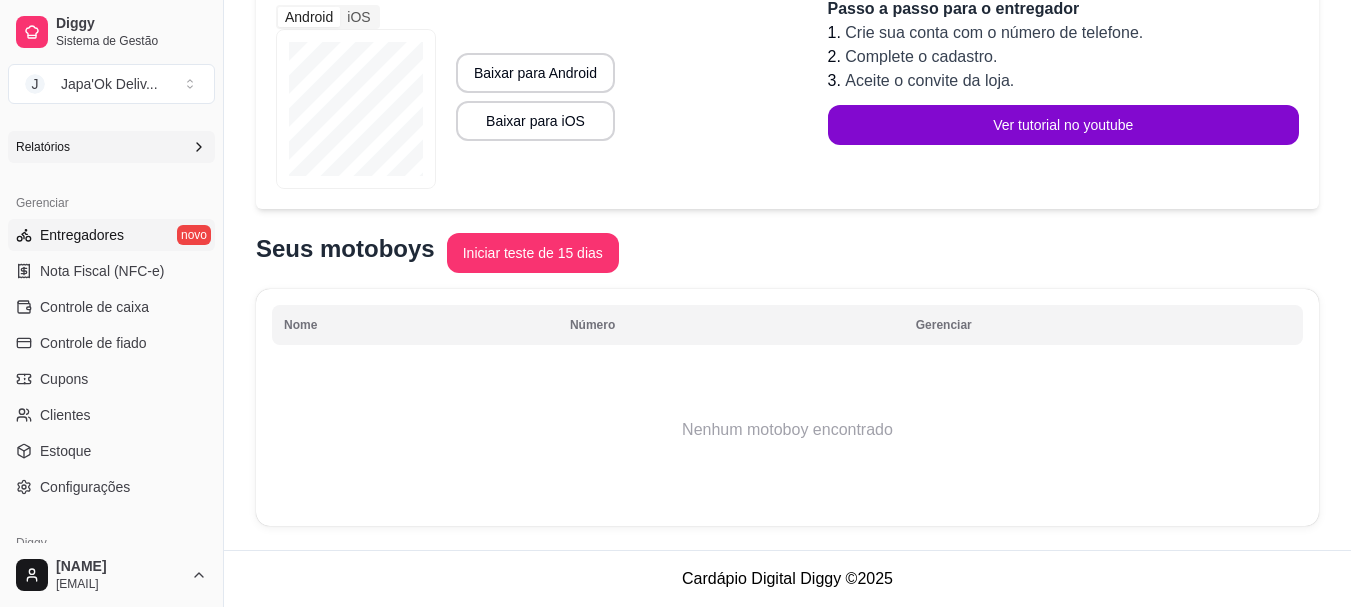 scroll, scrollTop: 0, scrollLeft: 0, axis: both 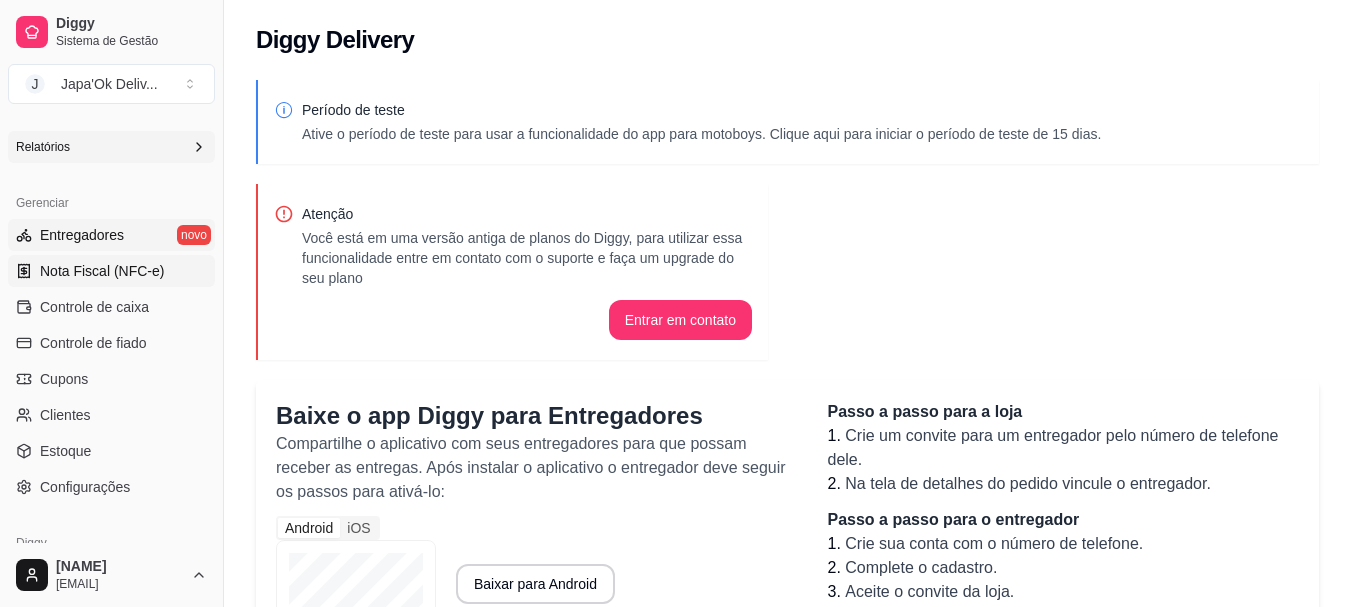 click on "Nota Fiscal (NFC-e)" at bounding box center [102, 271] 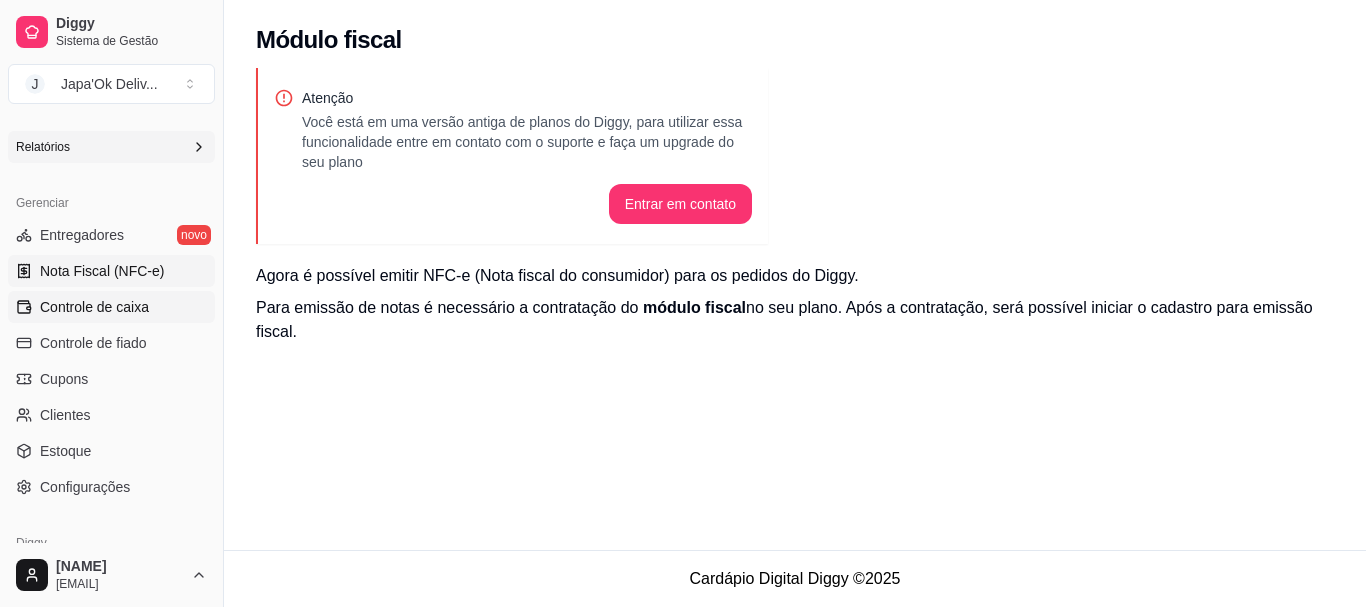 click on "Controle de caixa" at bounding box center [111, 307] 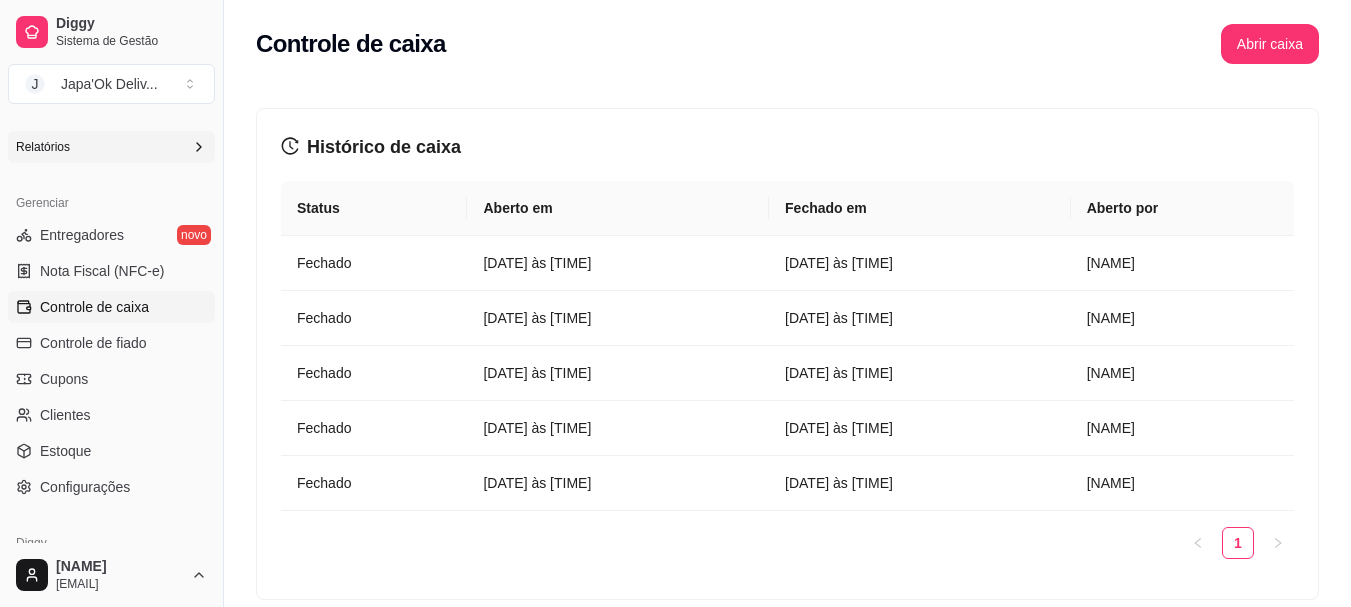 scroll, scrollTop: 692, scrollLeft: 0, axis: vertical 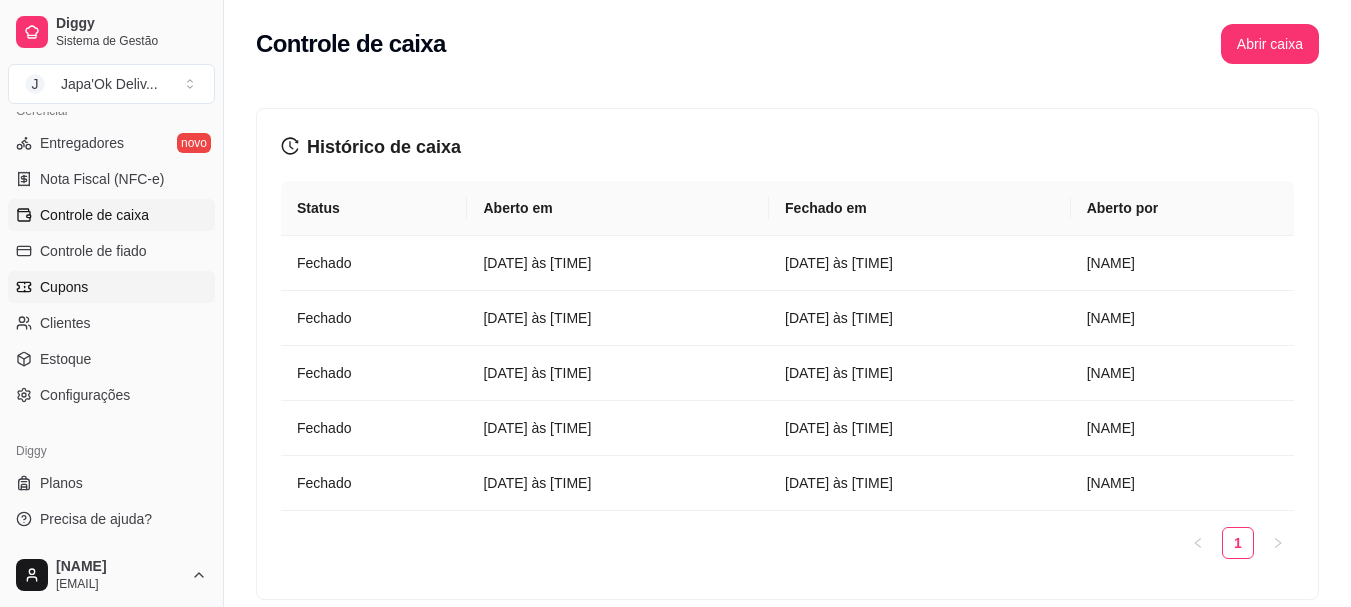 click on "Cupons" at bounding box center (111, 287) 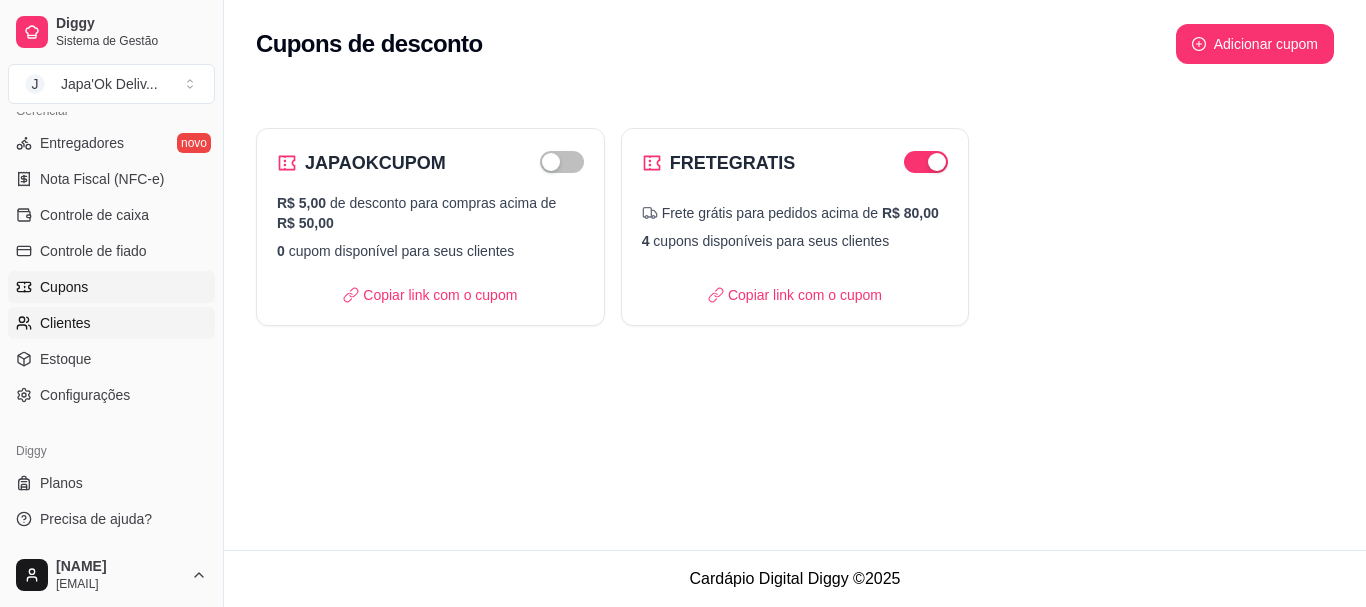 click on "Clientes" at bounding box center [65, 323] 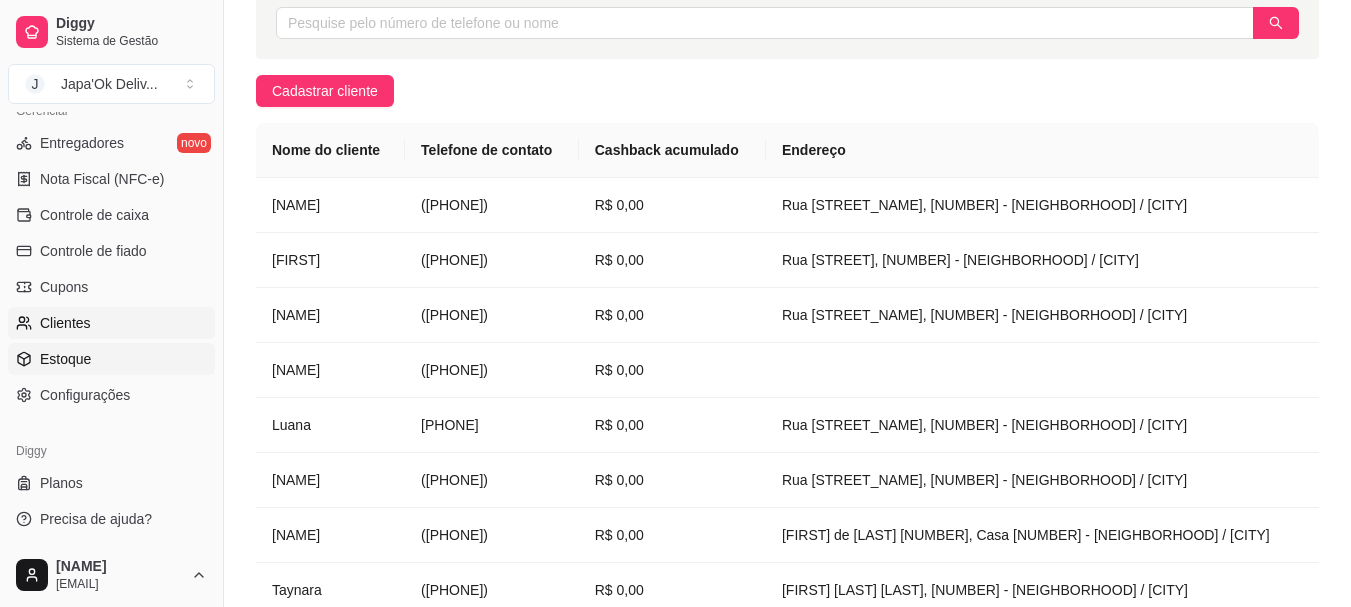 scroll, scrollTop: 300, scrollLeft: 0, axis: vertical 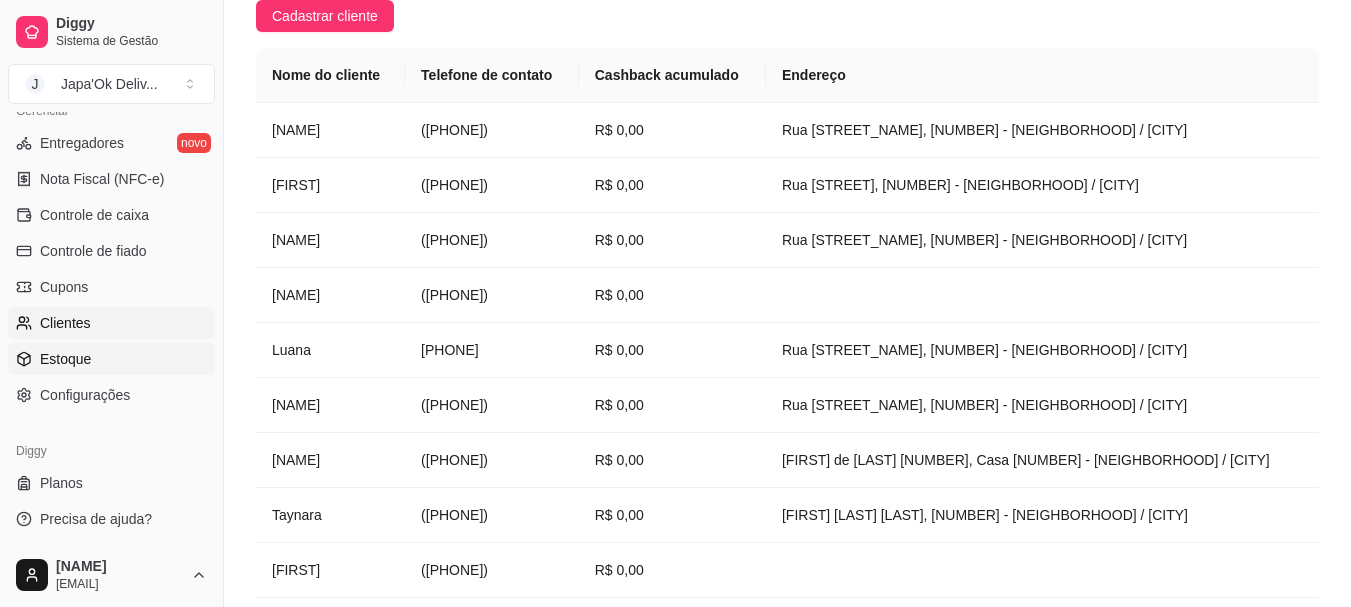click on "Estoque" at bounding box center [65, 359] 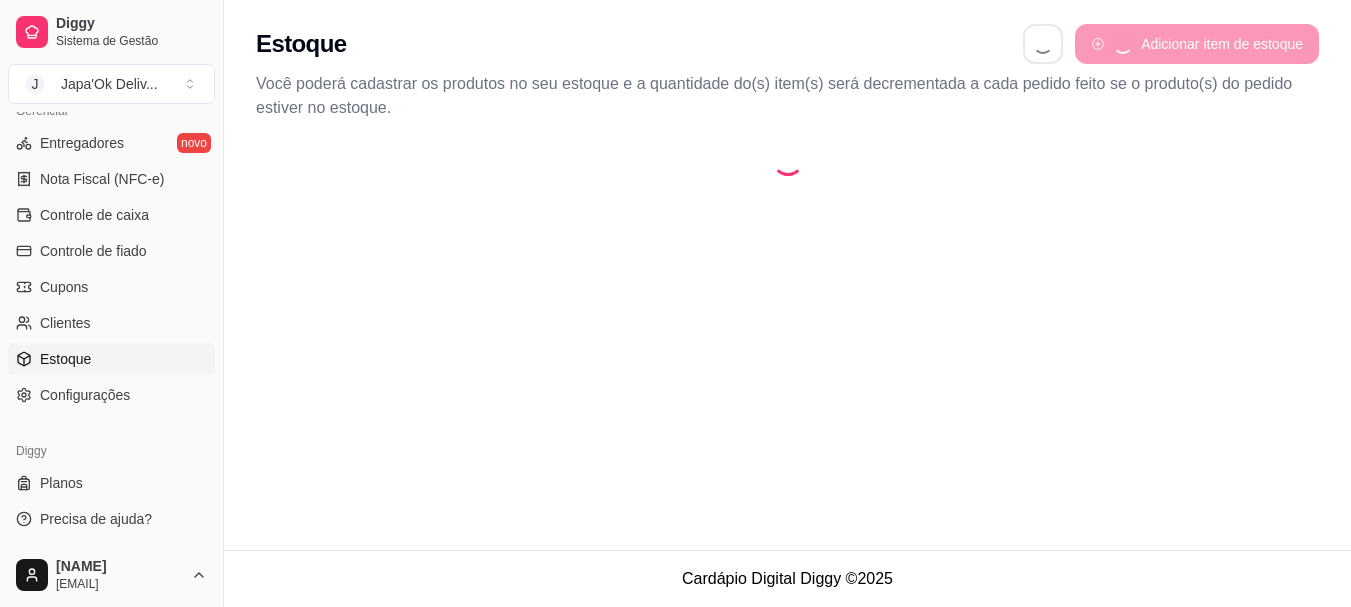 scroll, scrollTop: 0, scrollLeft: 0, axis: both 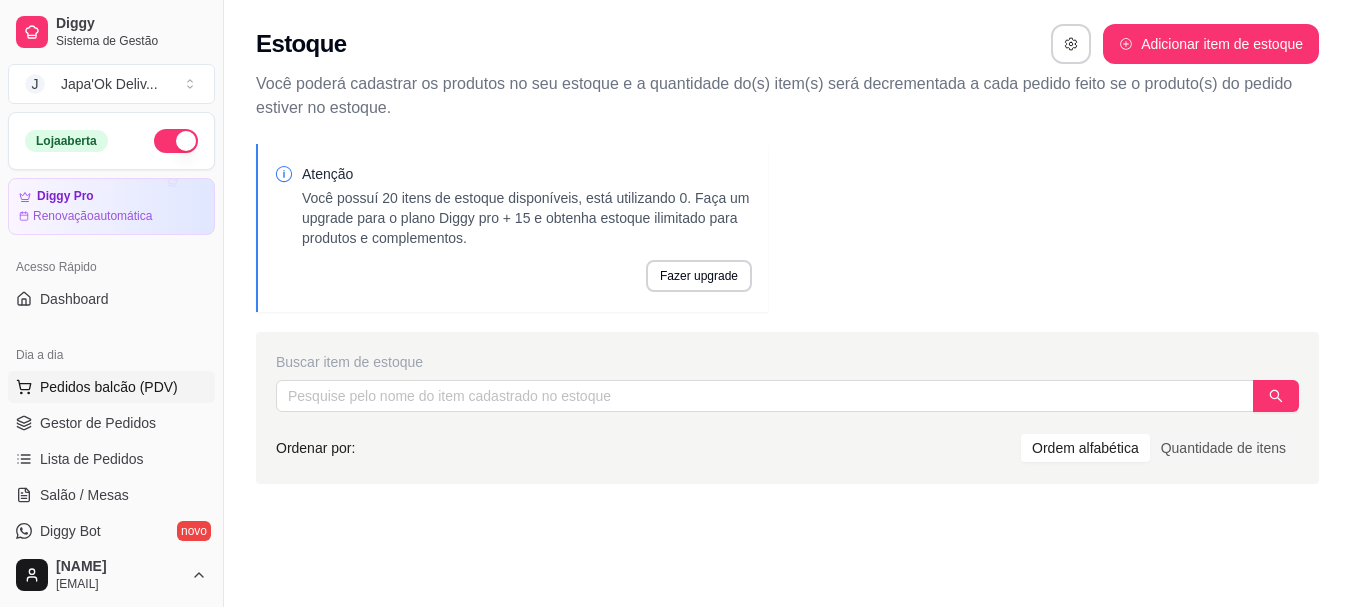 click on "Pedidos balcão (PDV)" at bounding box center (109, 387) 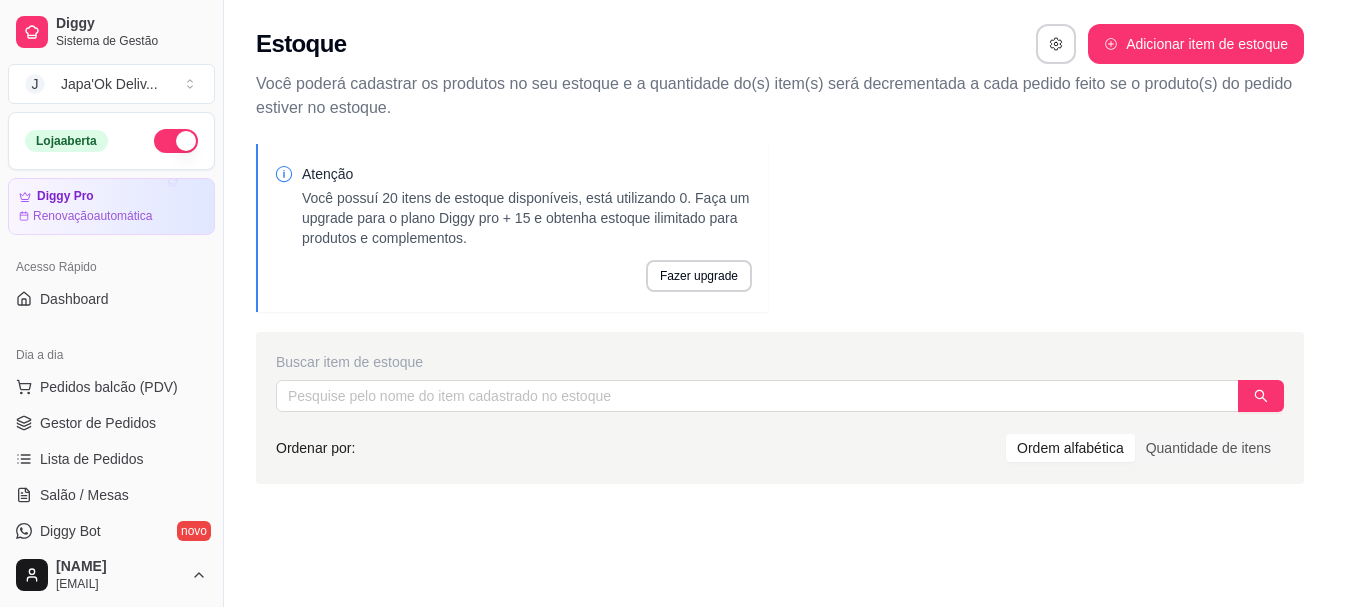 click at bounding box center [143, 372] 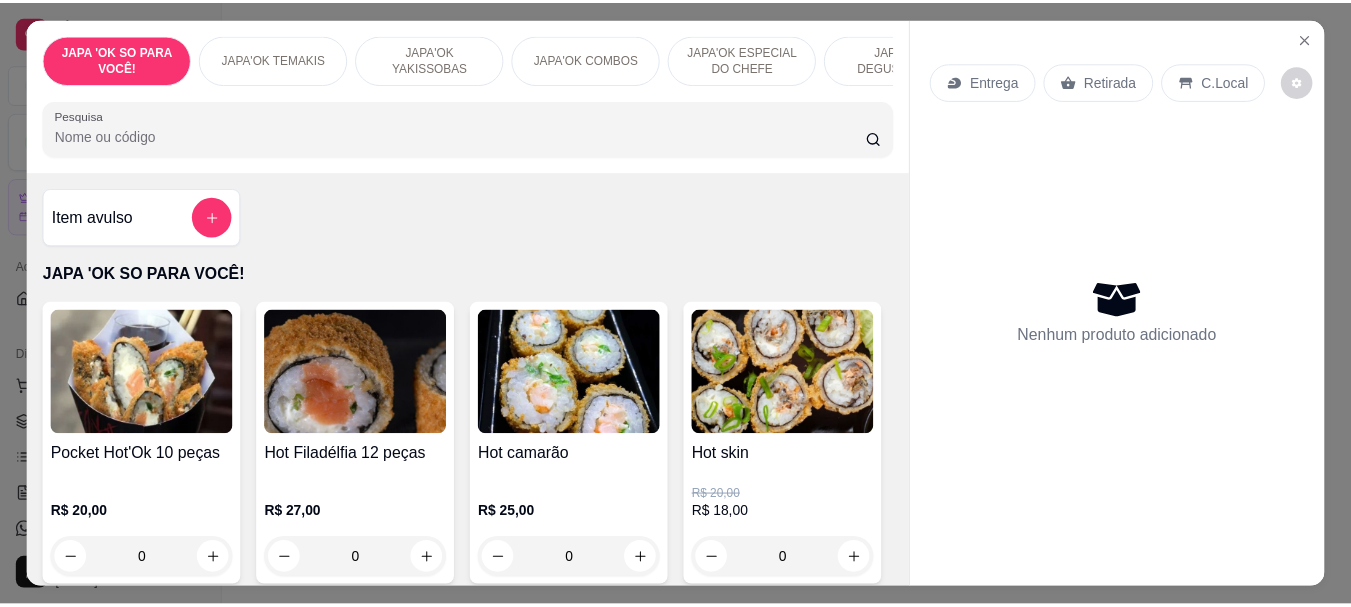 scroll, scrollTop: 100, scrollLeft: 0, axis: vertical 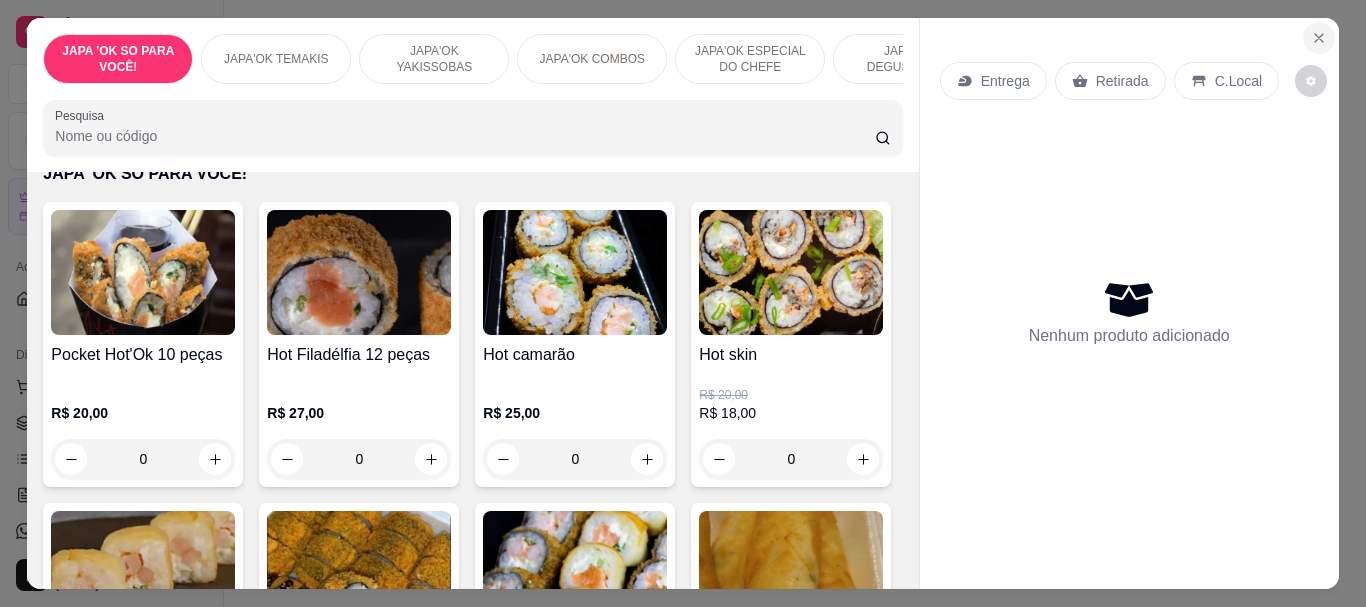 click 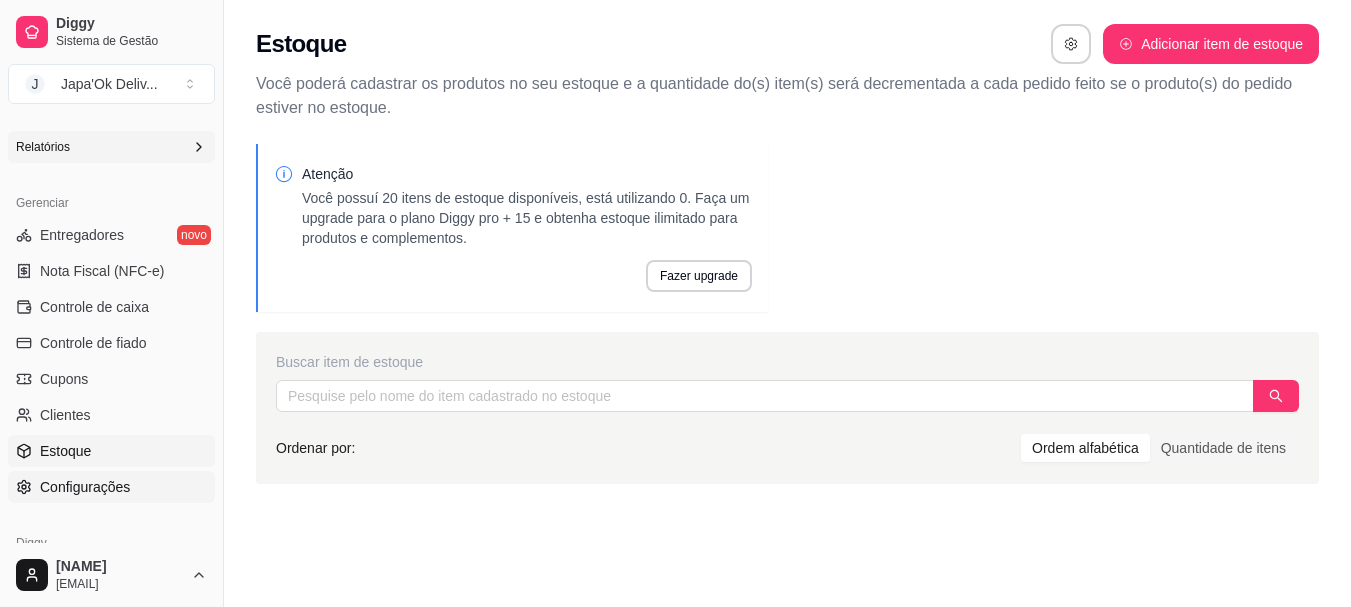 scroll, scrollTop: 692, scrollLeft: 0, axis: vertical 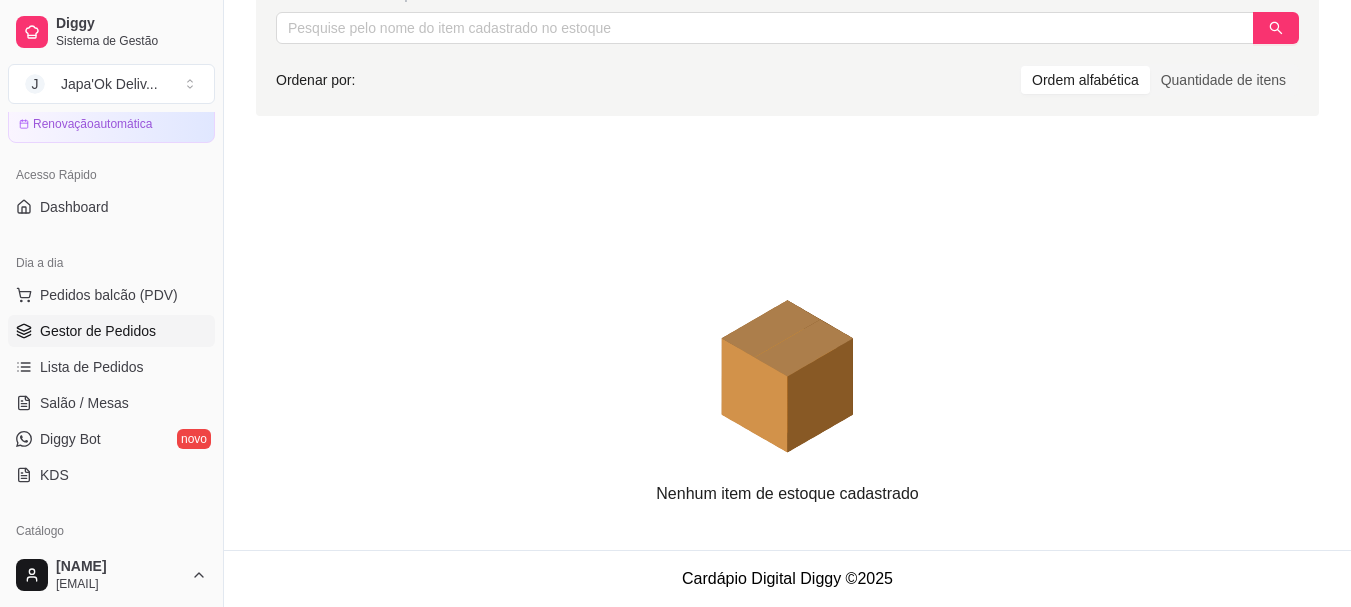 click on "Gestor de Pedidos" at bounding box center [98, 331] 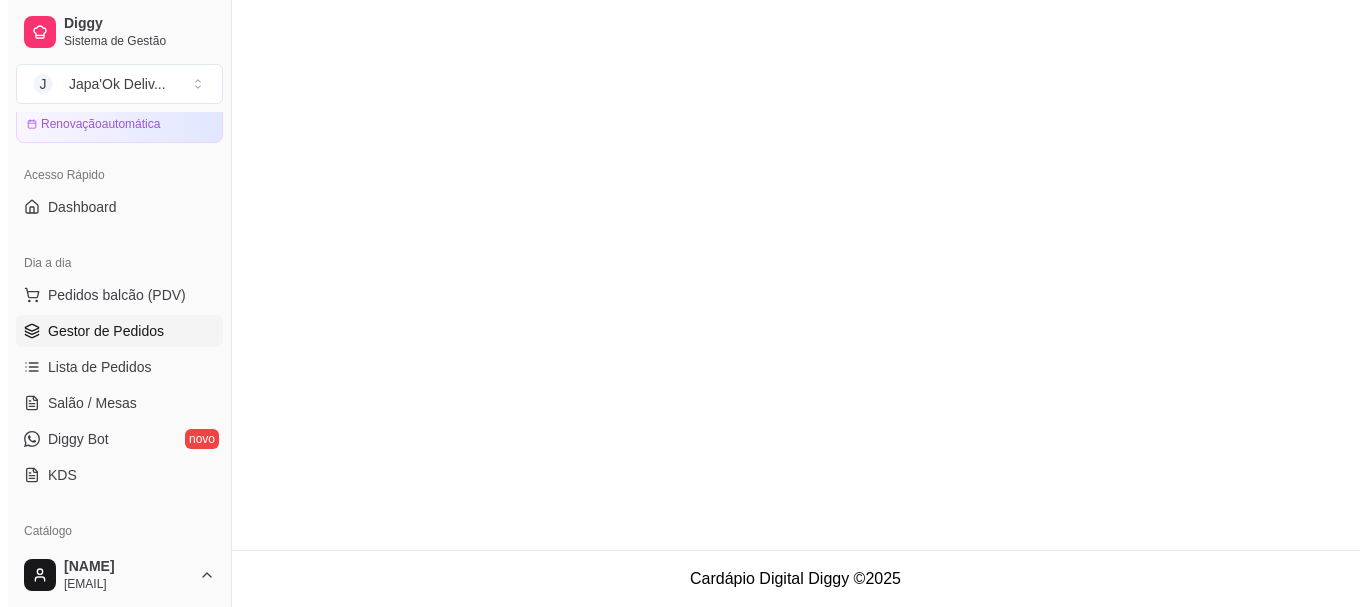 scroll, scrollTop: 0, scrollLeft: 0, axis: both 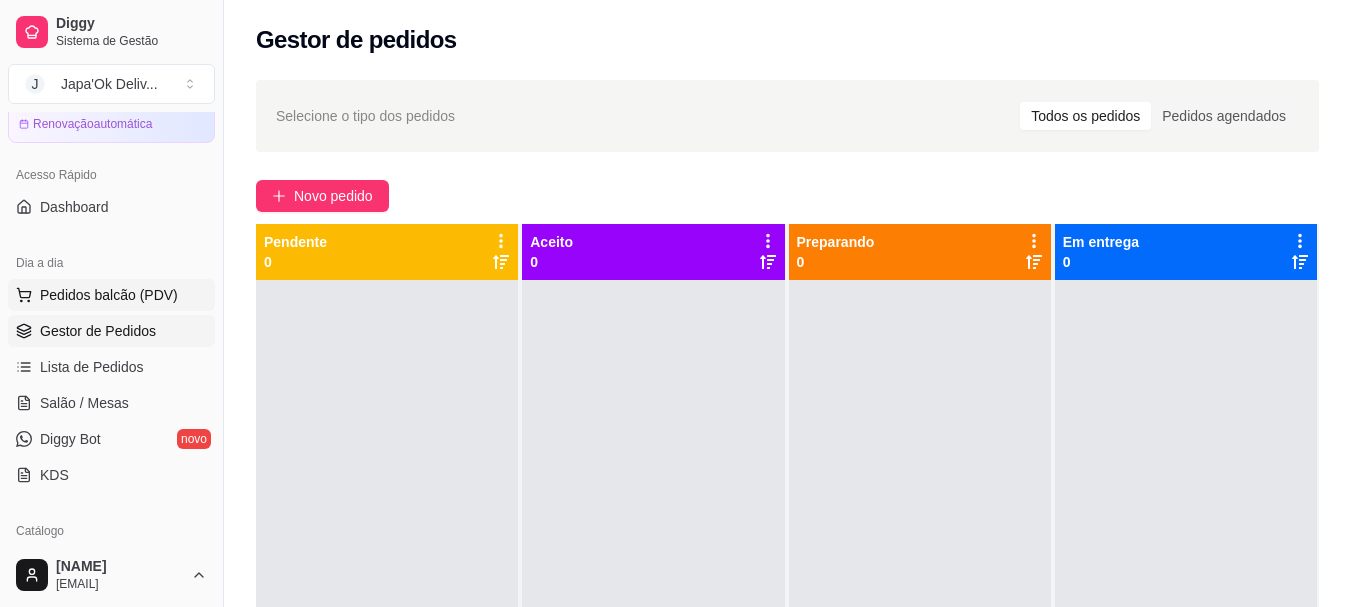 click on "Pedidos balcão (PDV)" at bounding box center (109, 295) 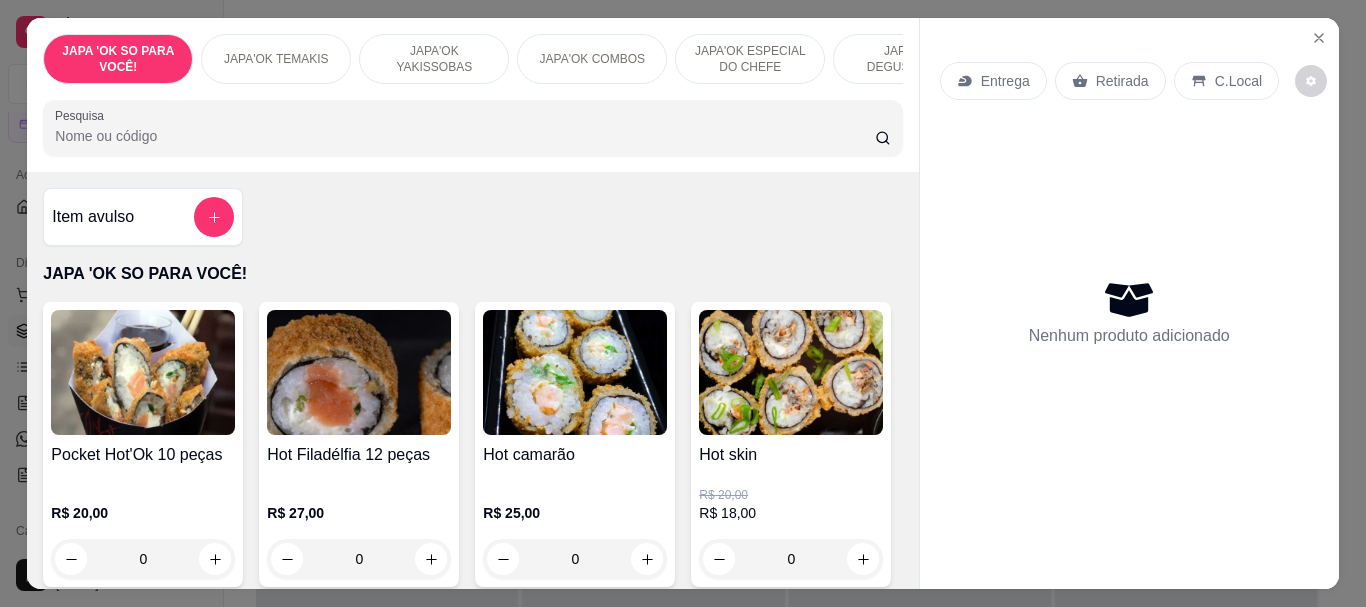 scroll, scrollTop: 56, scrollLeft: 0, axis: vertical 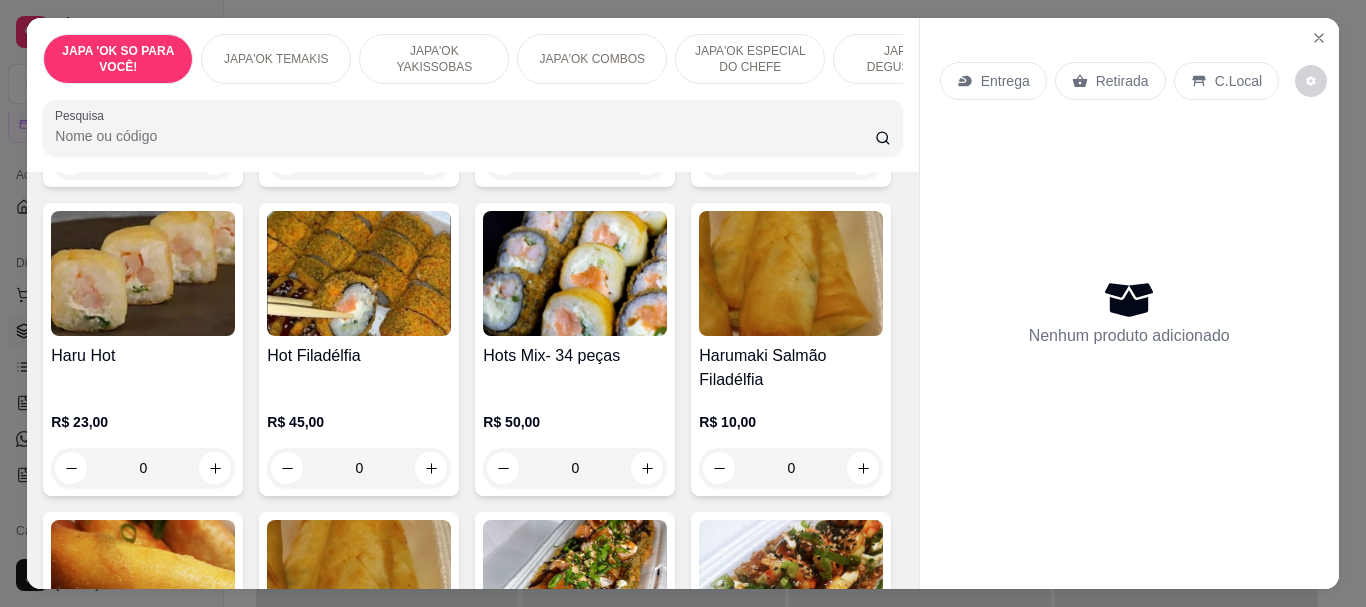 click at bounding box center (359, 273) 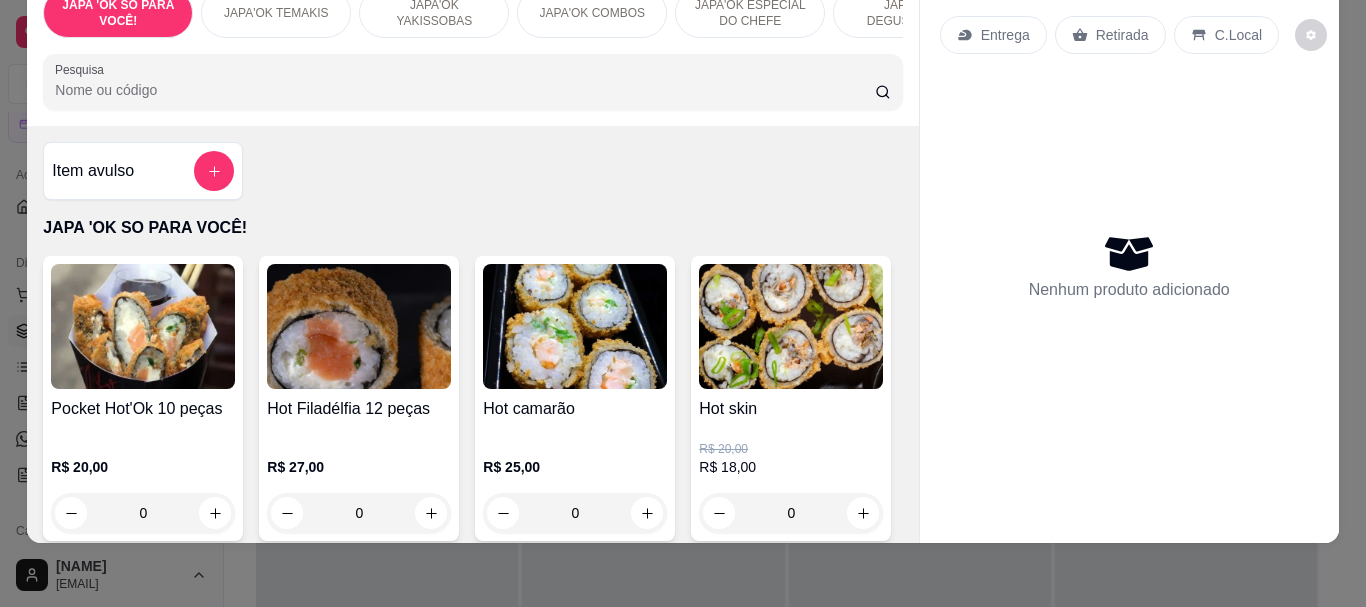 scroll, scrollTop: 200, scrollLeft: 0, axis: vertical 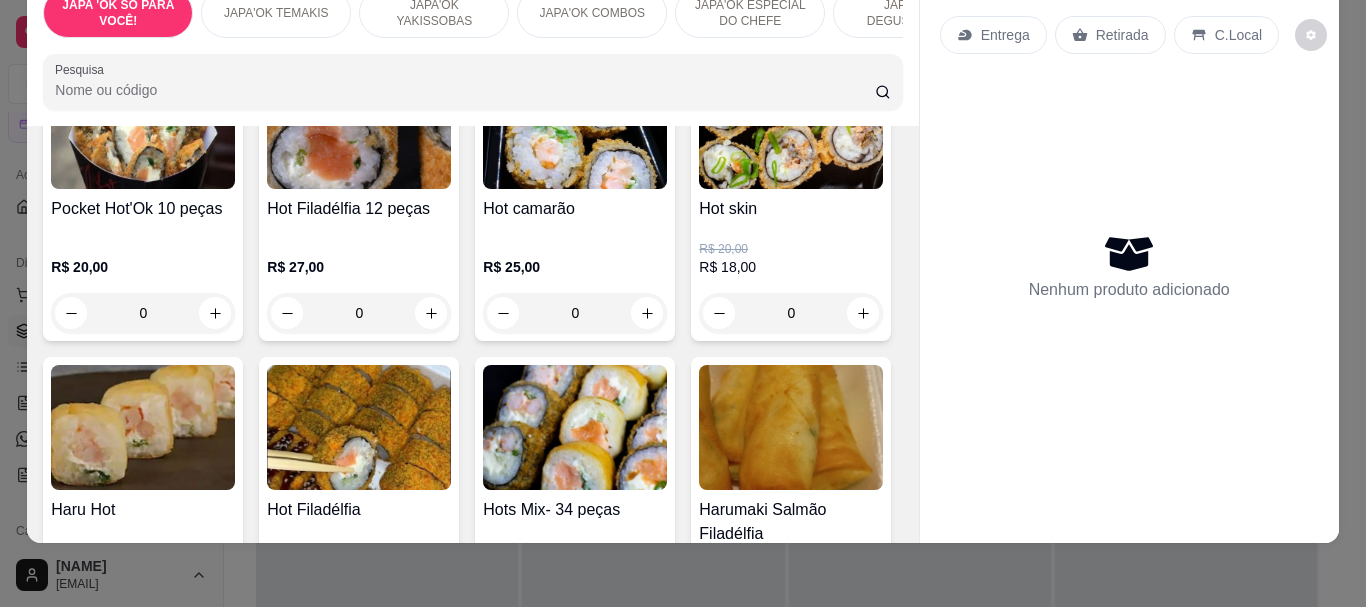 click at bounding box center [359, 126] 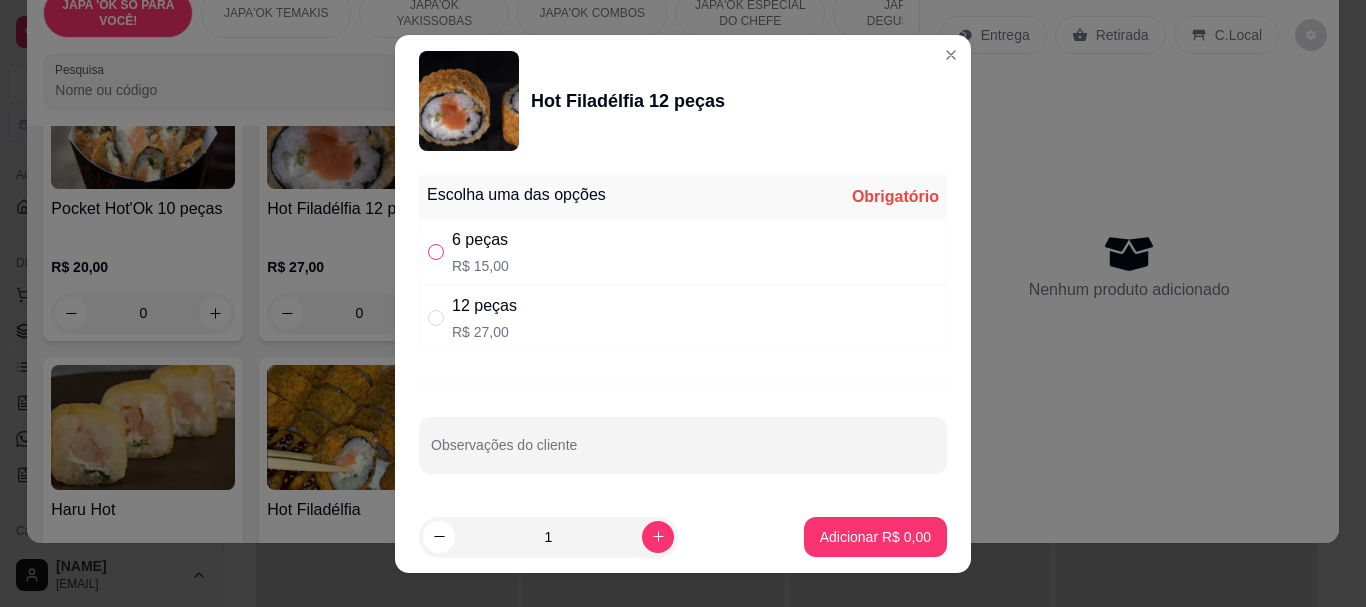 click at bounding box center [436, 252] 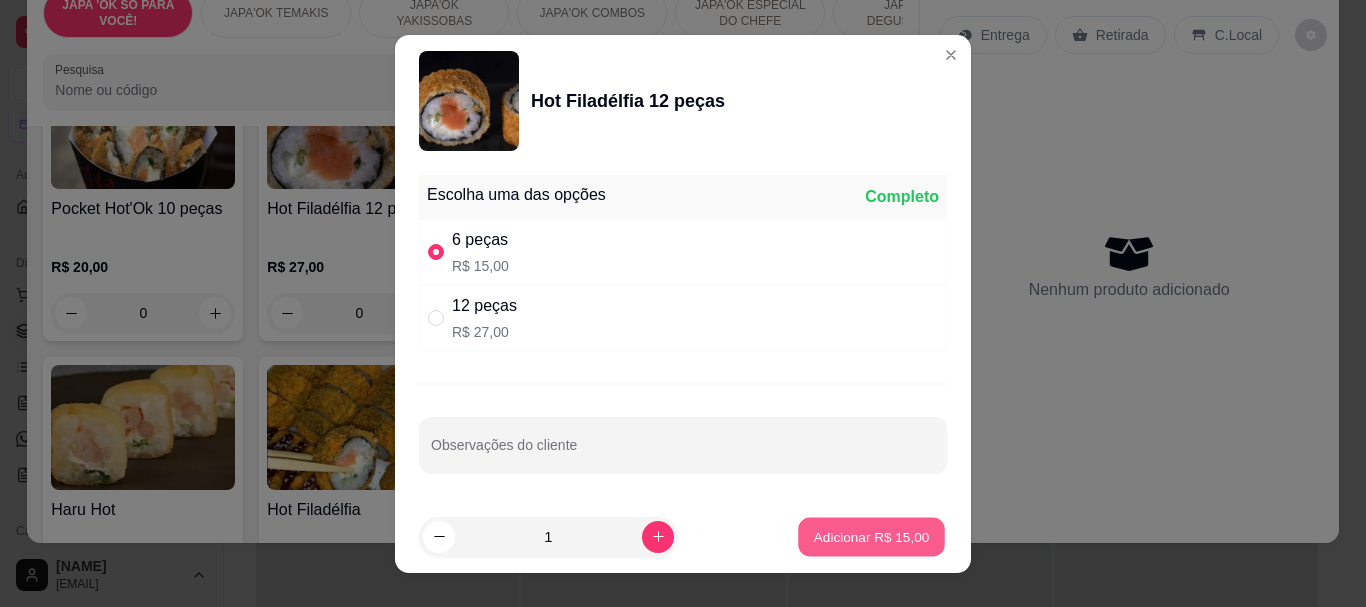 click on "Adicionar   R$ 15,00" at bounding box center [872, 536] 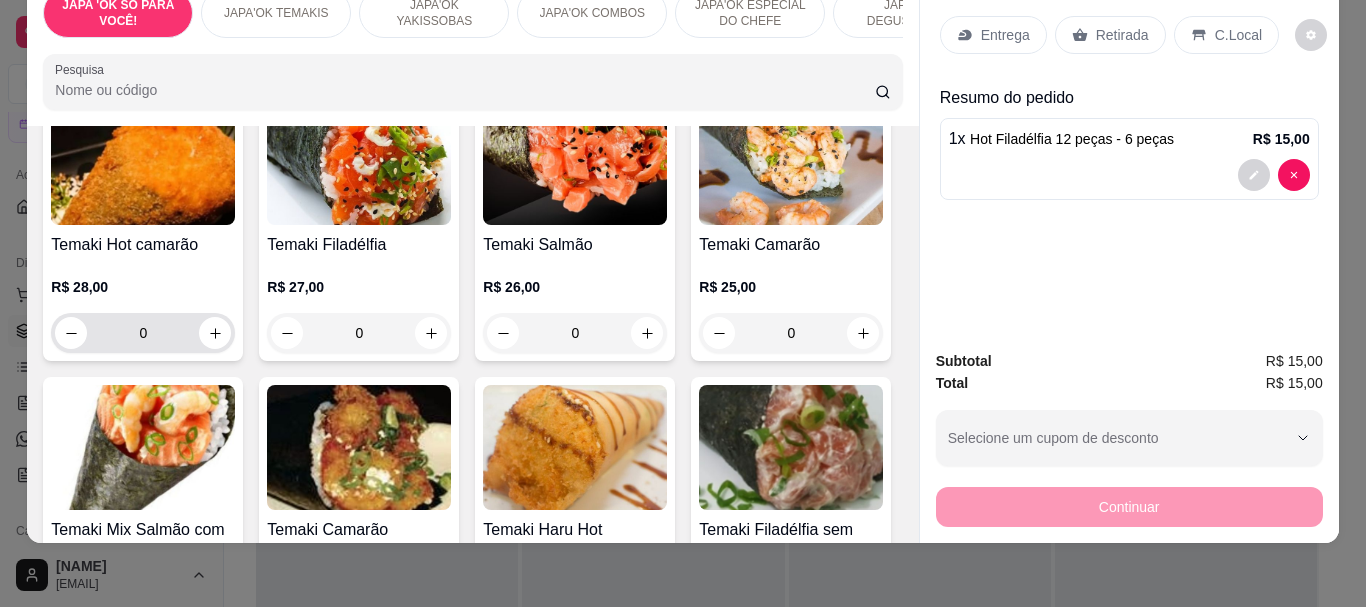 scroll, scrollTop: 2300, scrollLeft: 0, axis: vertical 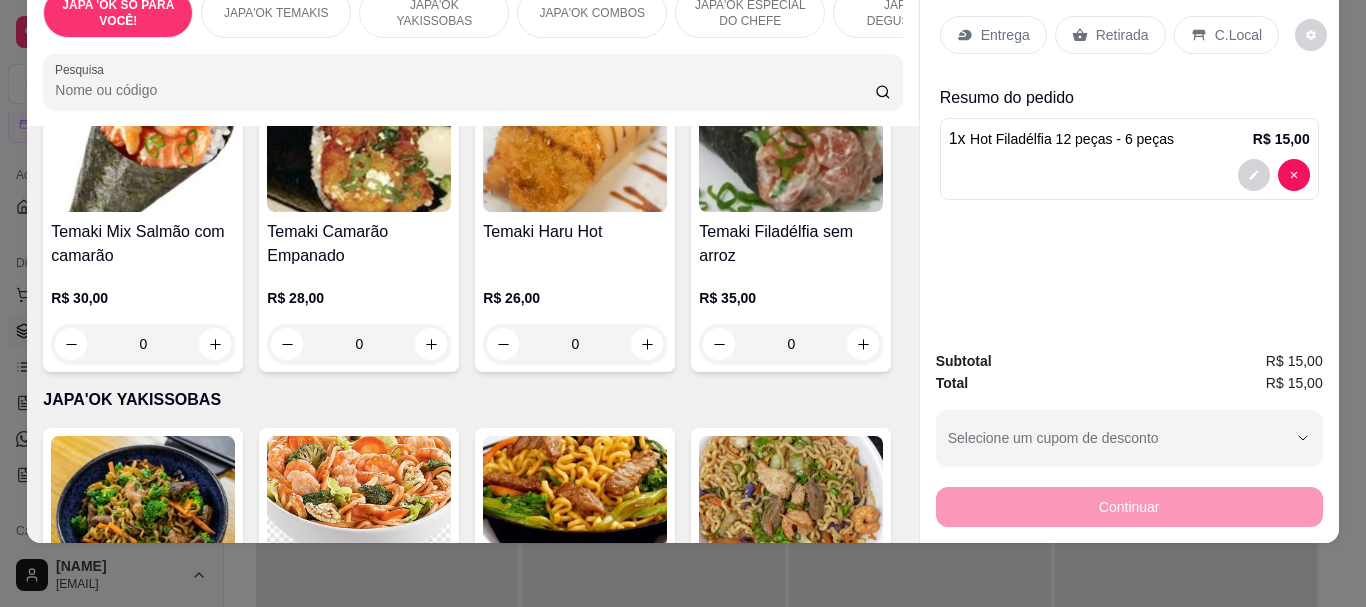 click 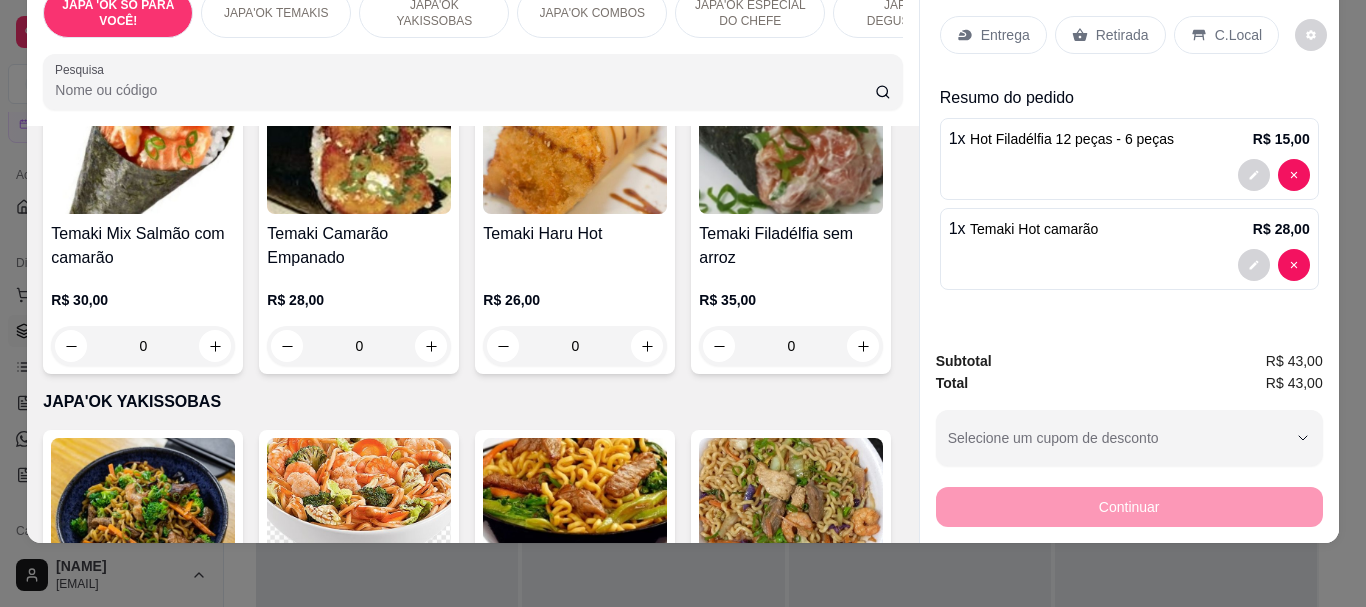 type on "1" 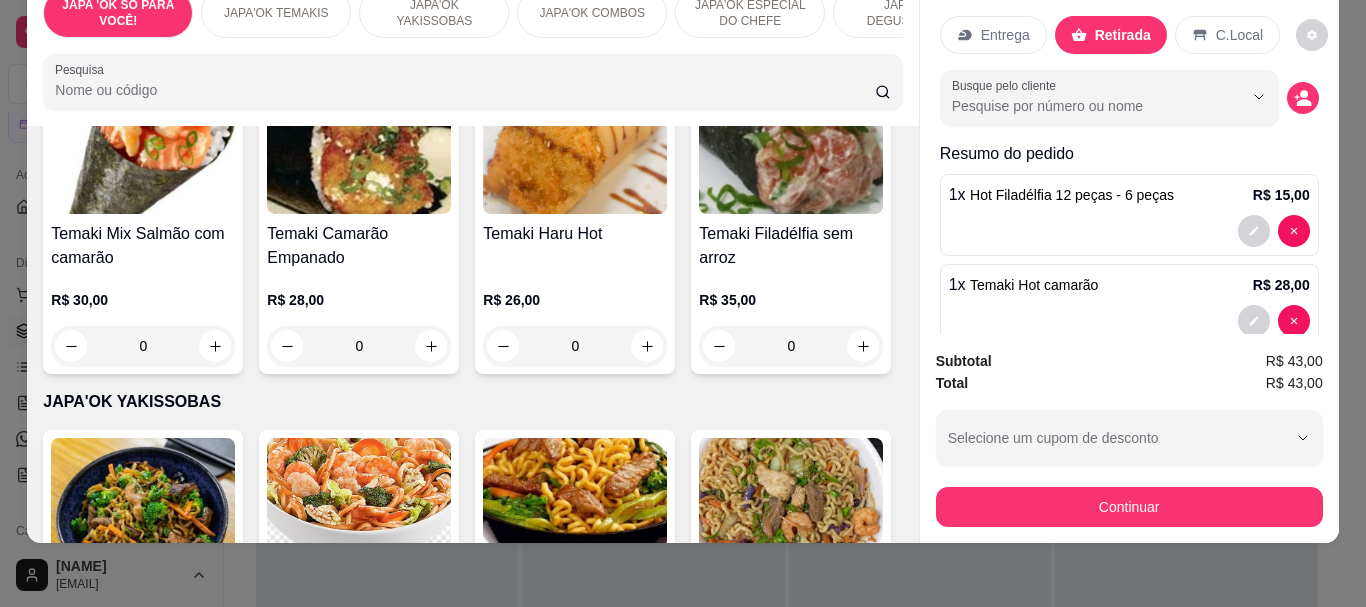 scroll, scrollTop: 0, scrollLeft: 0, axis: both 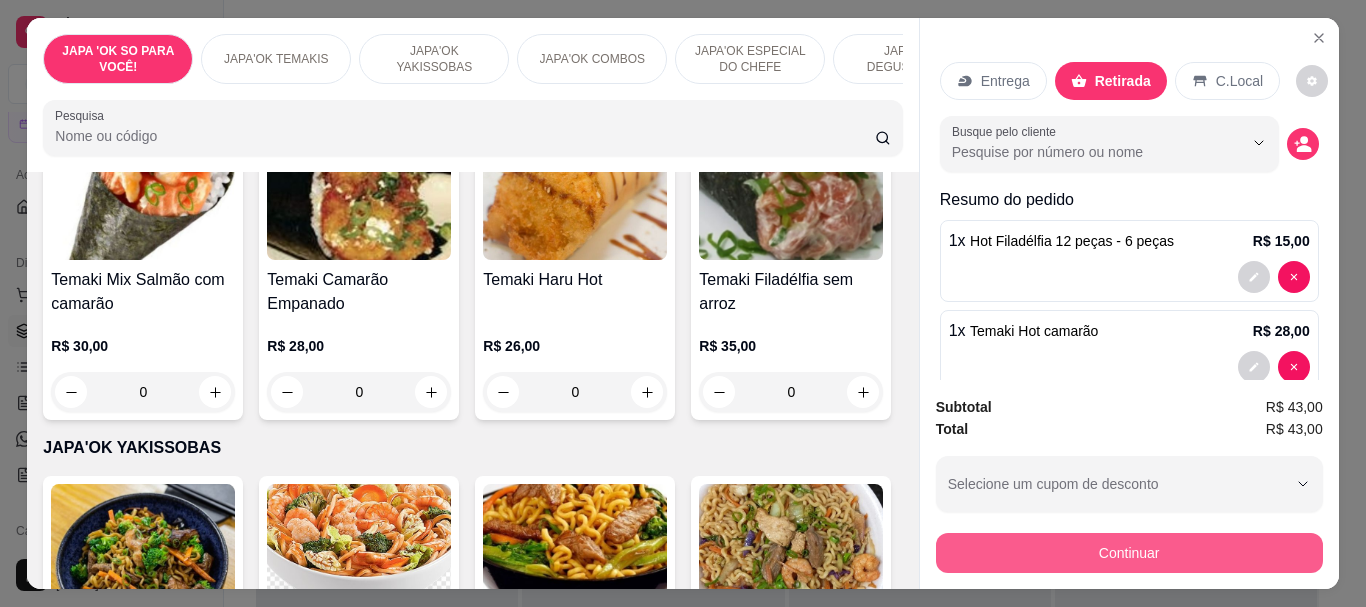 click on "Continuar" at bounding box center [1129, 553] 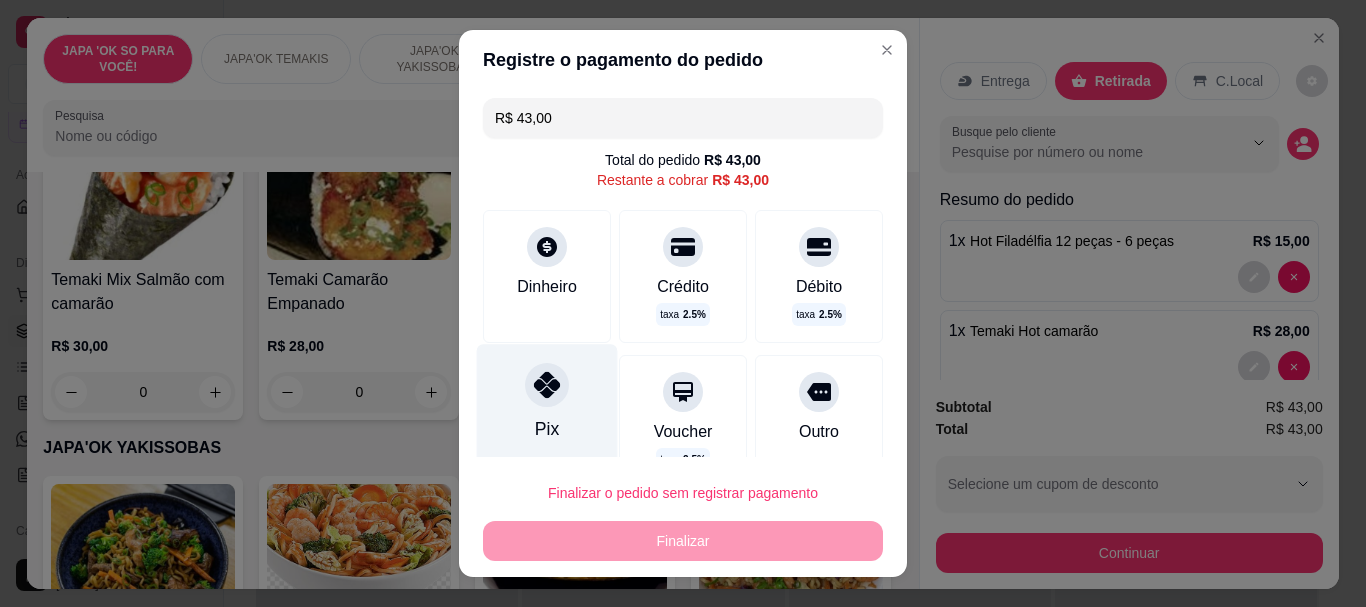 click 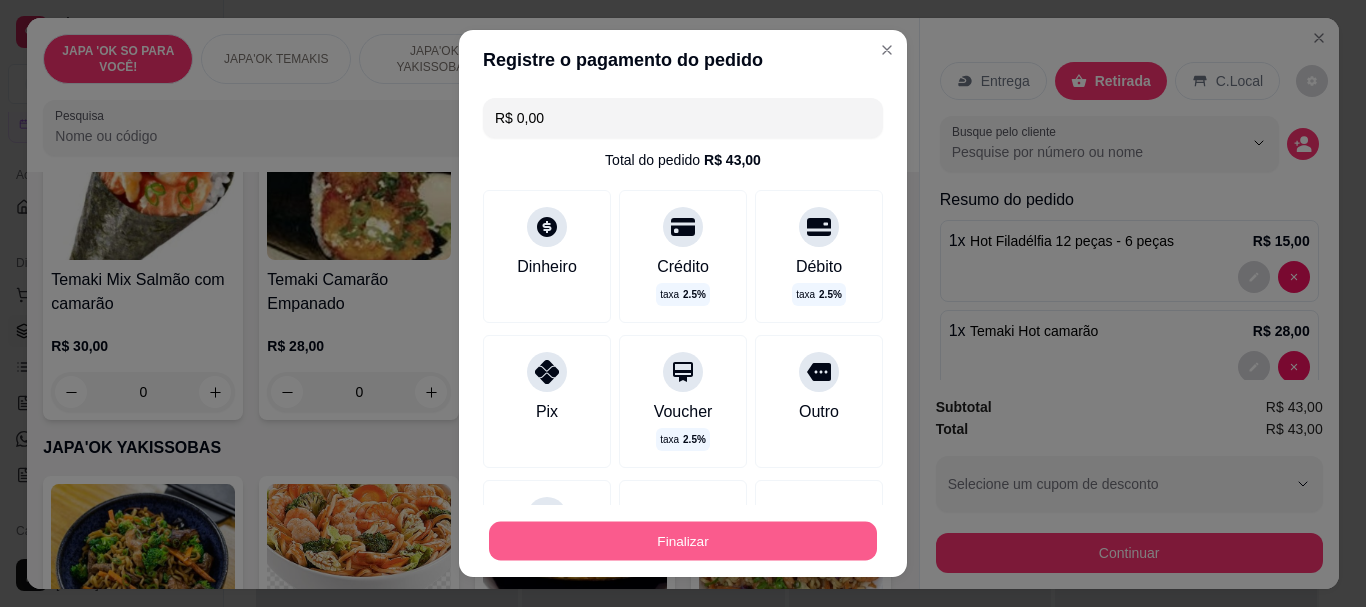 click on "Finalizar" at bounding box center (683, 540) 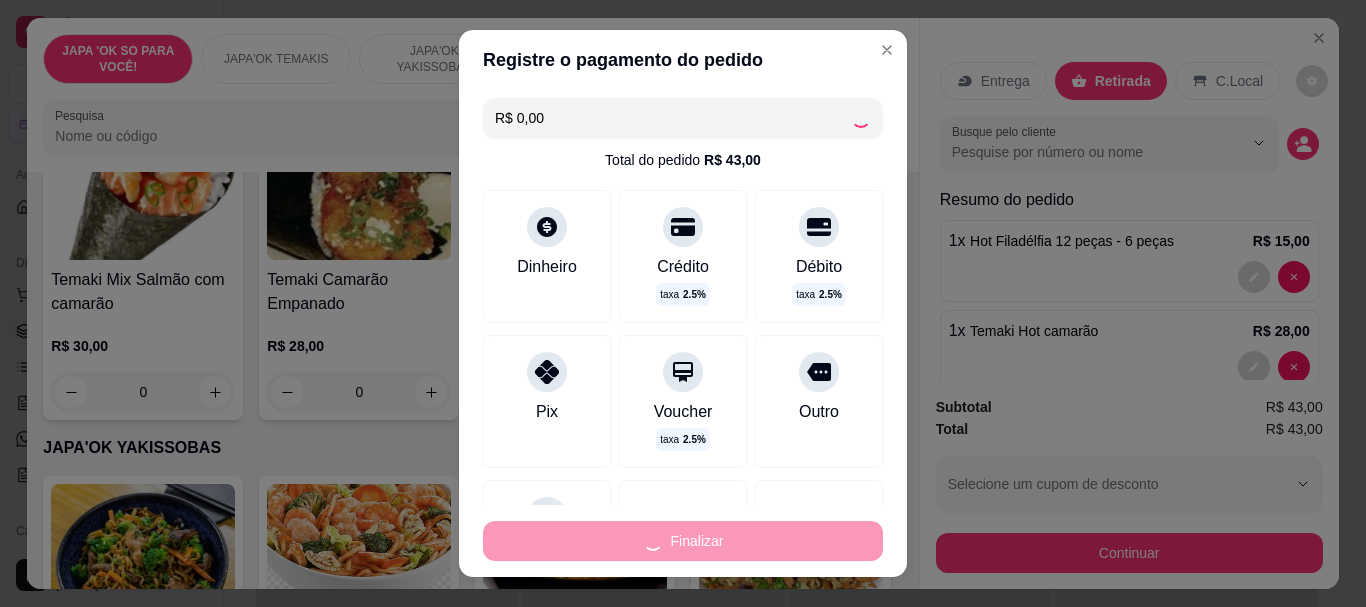 type on "0" 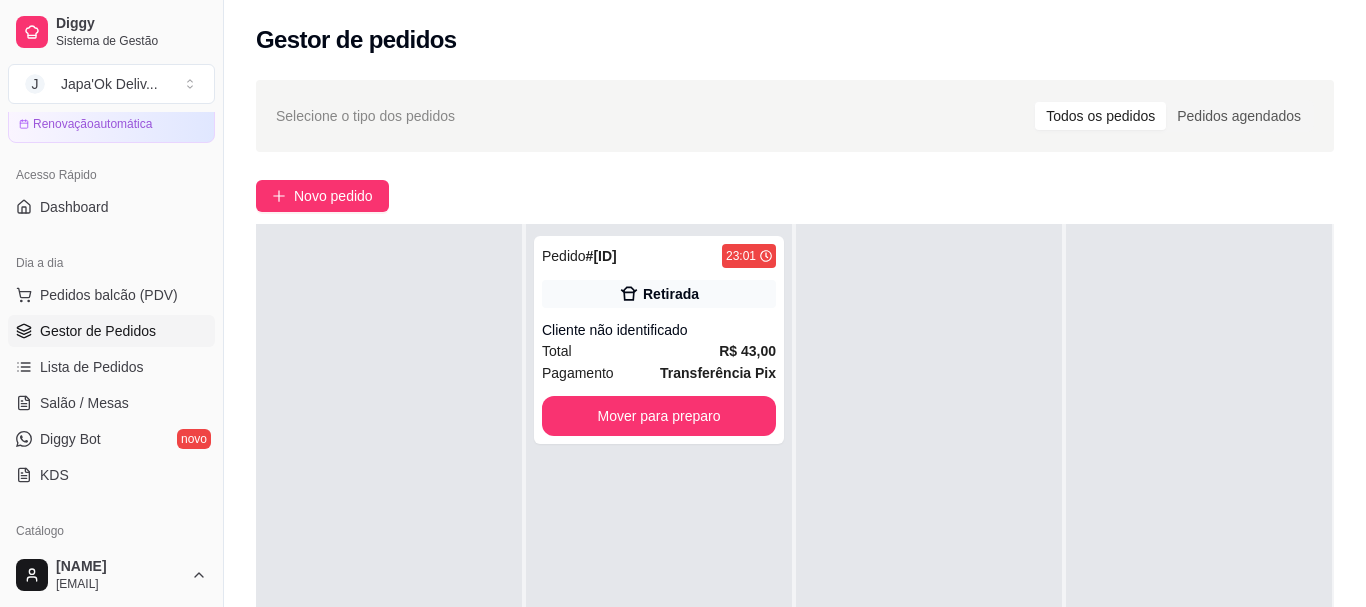 click on "**********" at bounding box center (795, 461) 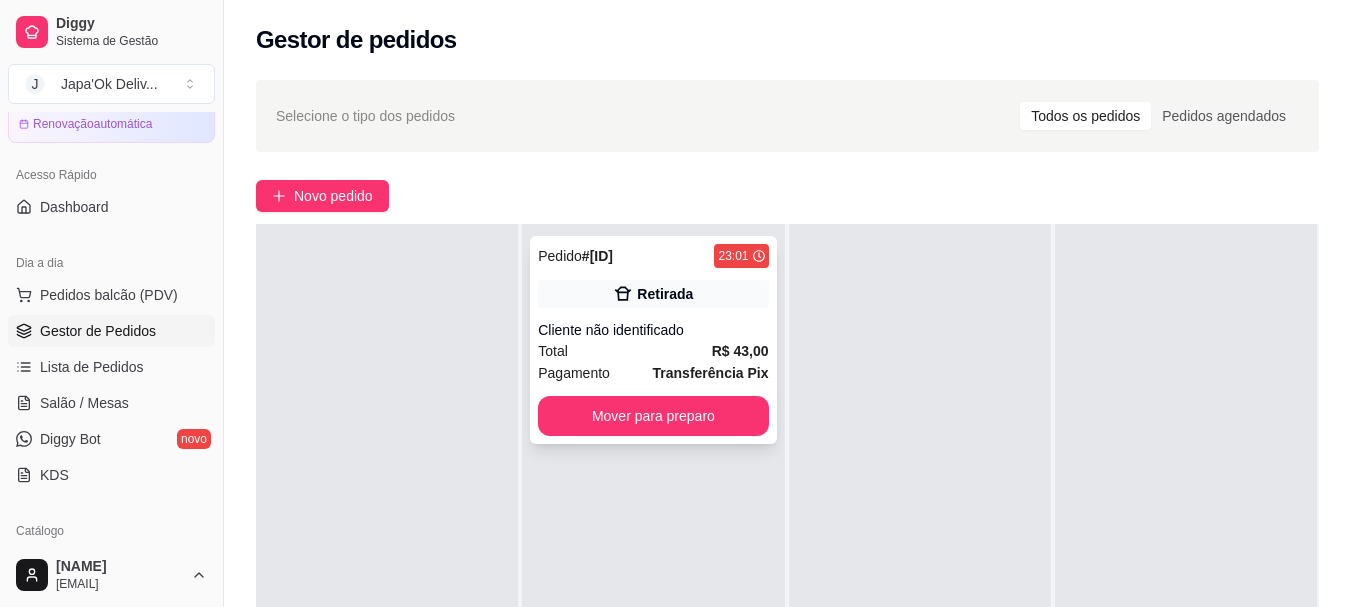 click on "Retirada" at bounding box center [653, 294] 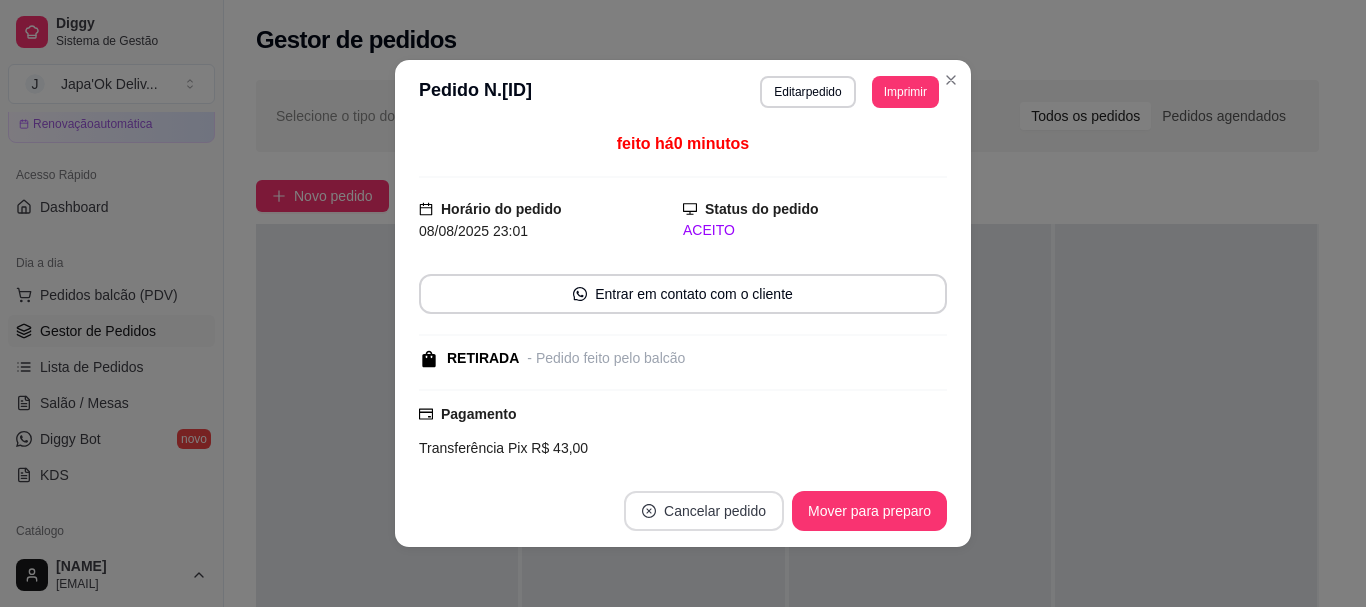 click on "Cancelar pedido" at bounding box center (704, 511) 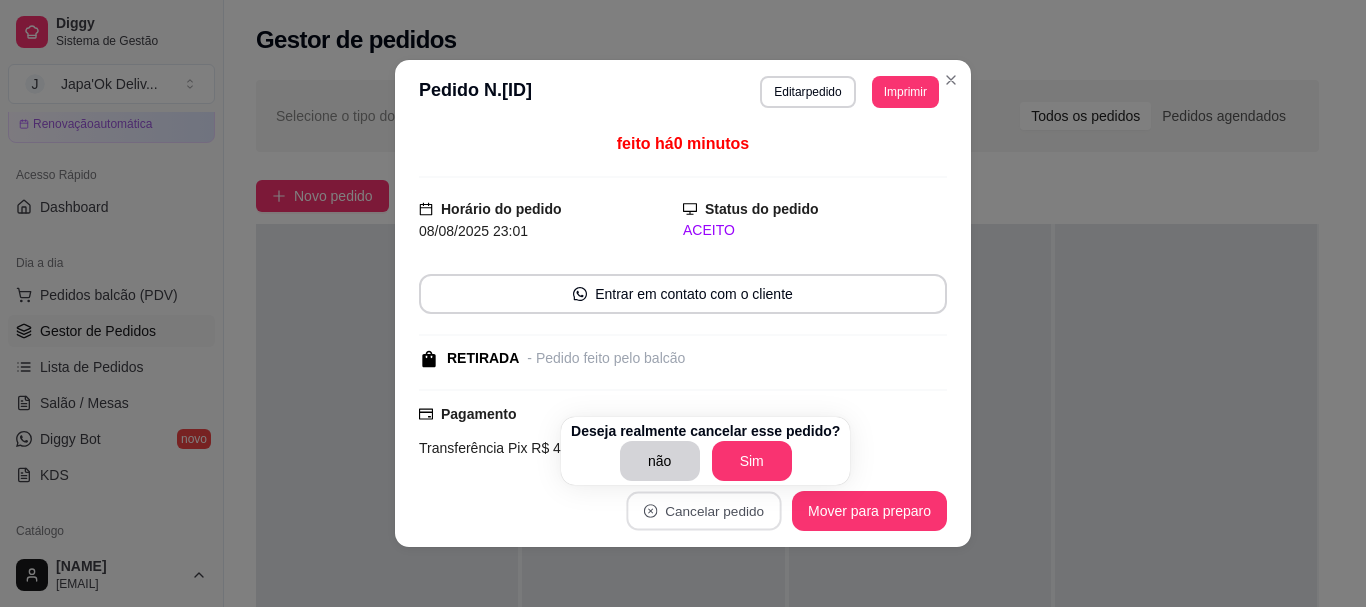 scroll, scrollTop: 4, scrollLeft: 0, axis: vertical 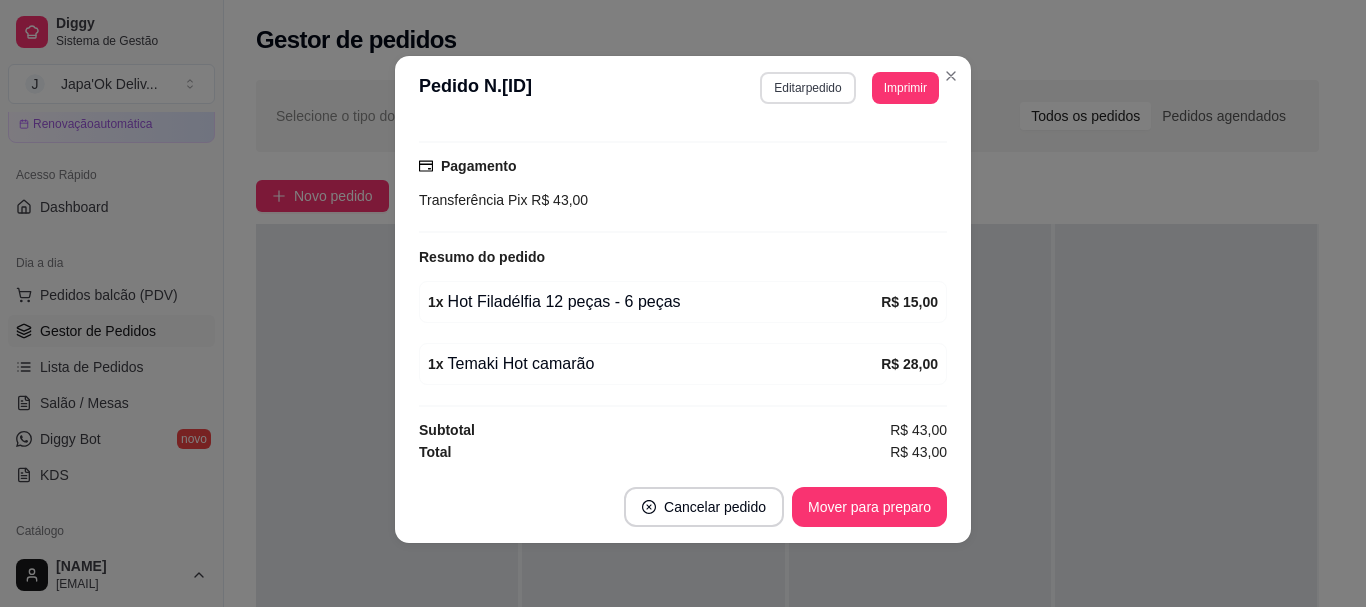 click on "Editar  pedido" at bounding box center [807, 88] 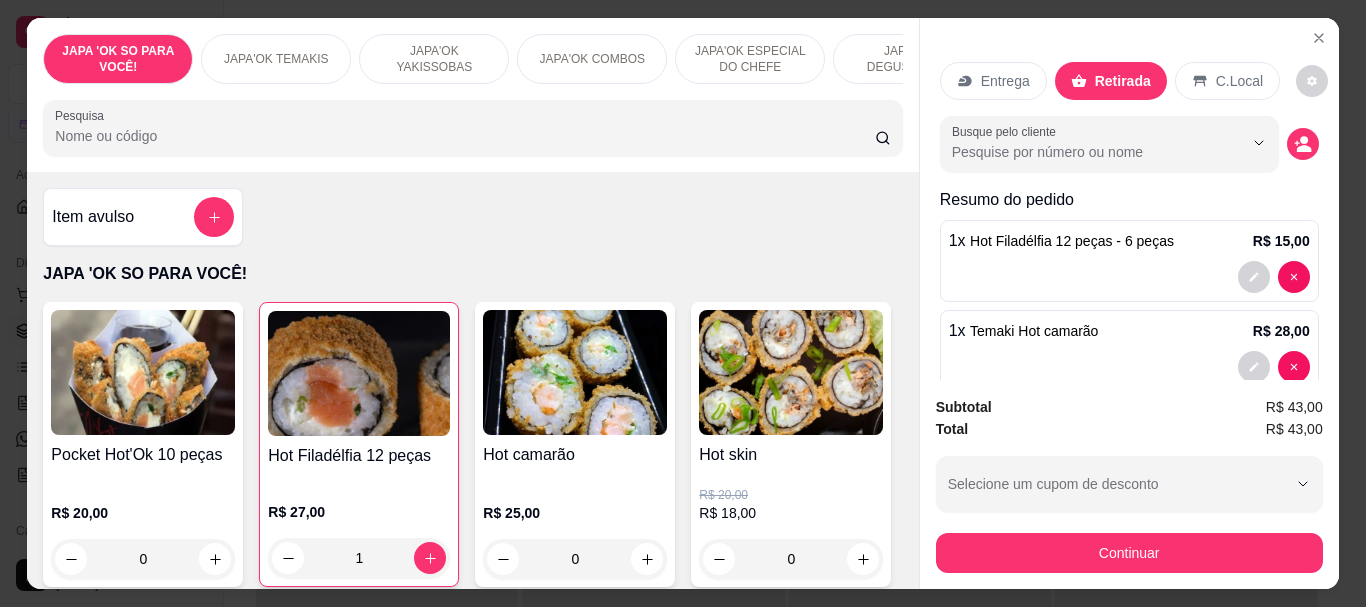click on "Entrega" at bounding box center (1005, 81) 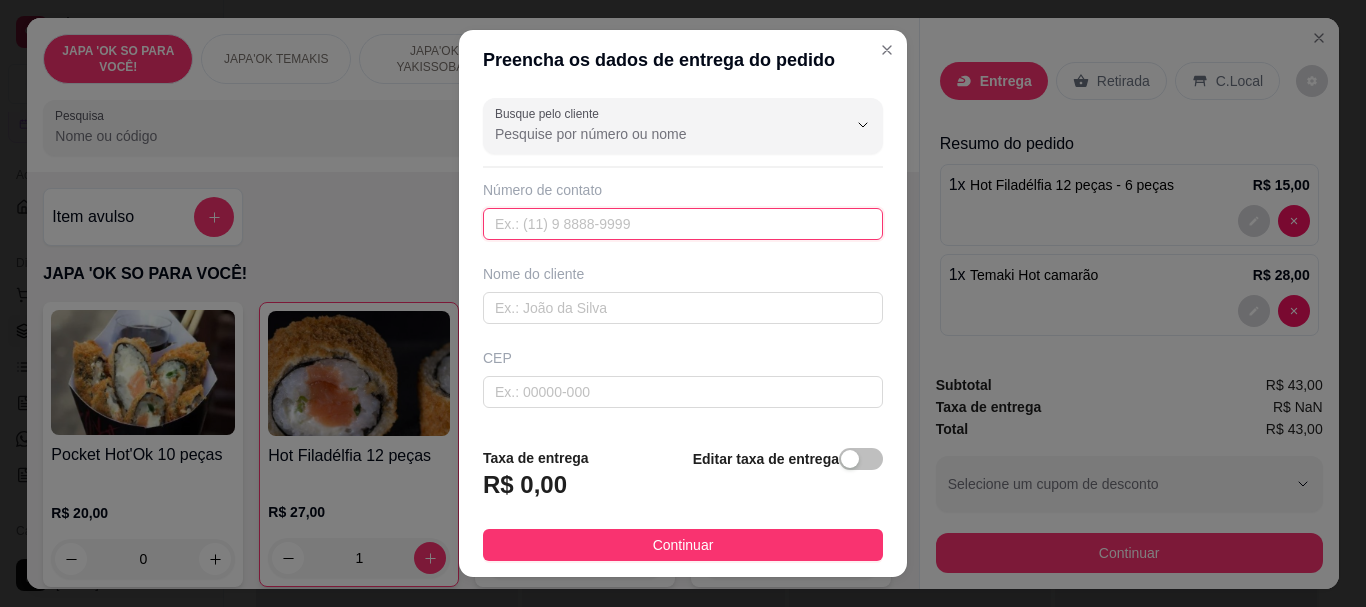 click at bounding box center [683, 224] 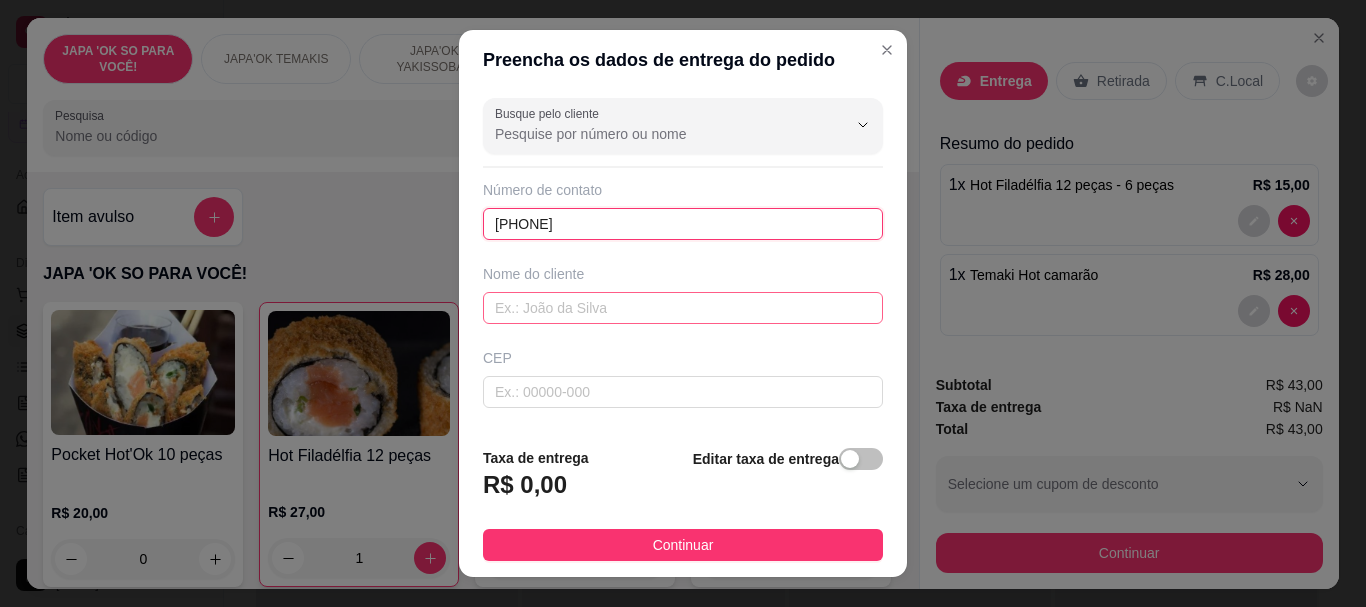 type on "[PHONE]" 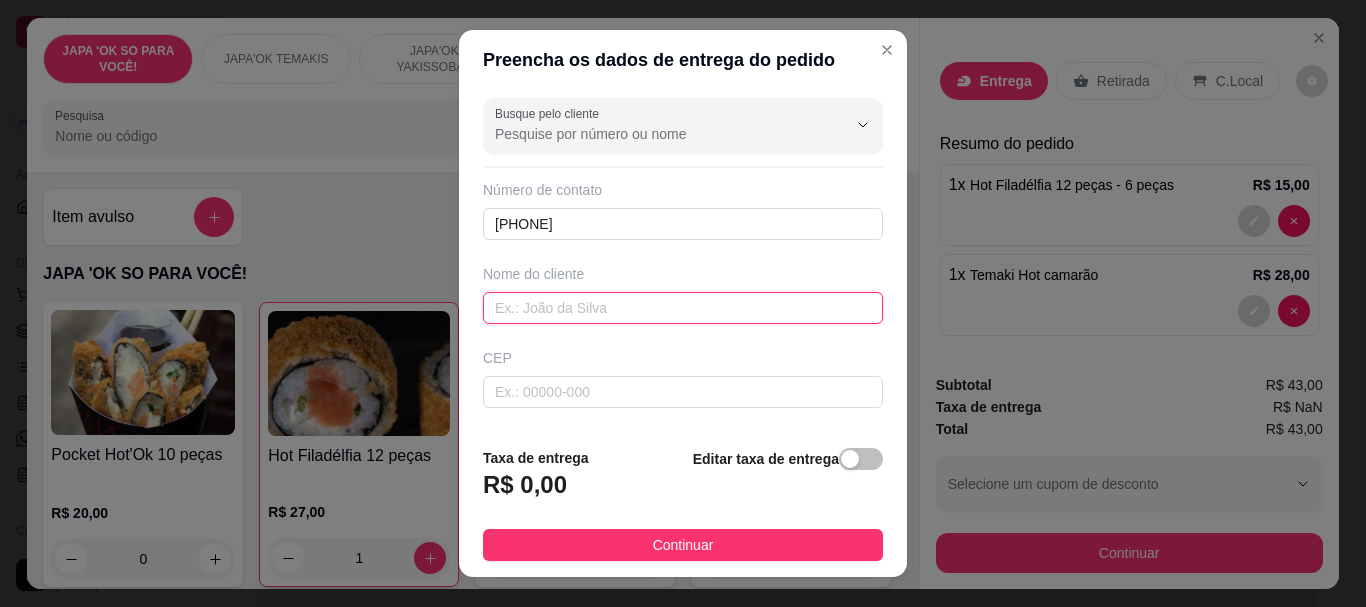 click at bounding box center (683, 308) 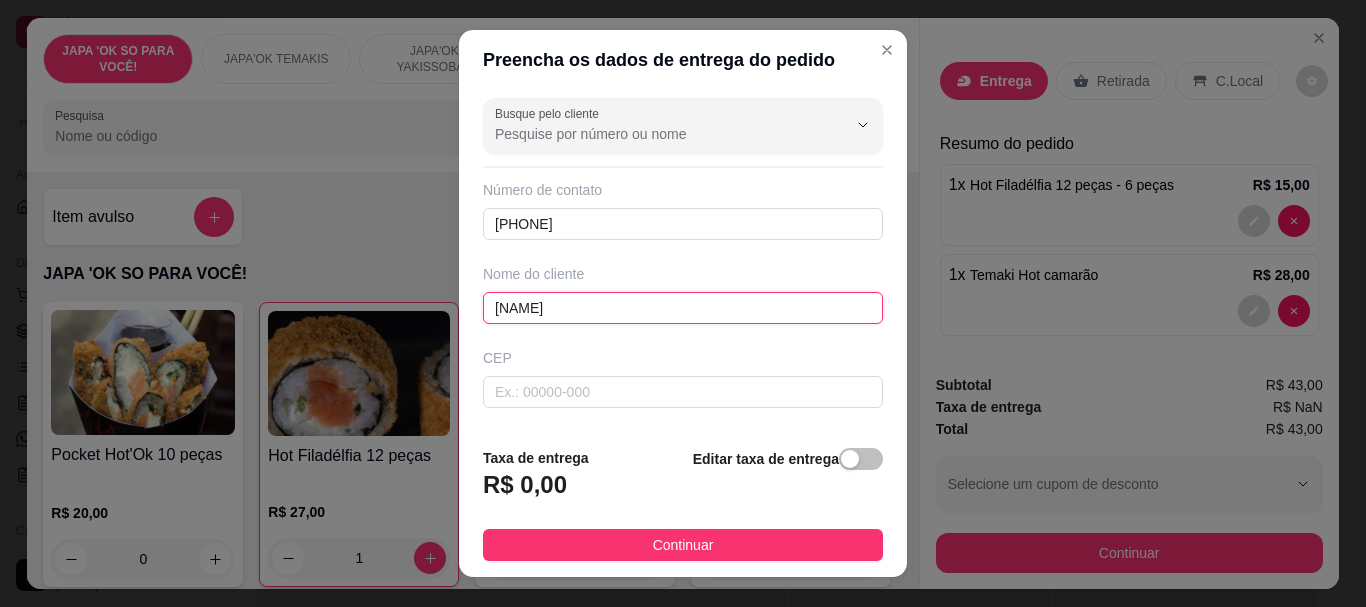 scroll, scrollTop: 100, scrollLeft: 0, axis: vertical 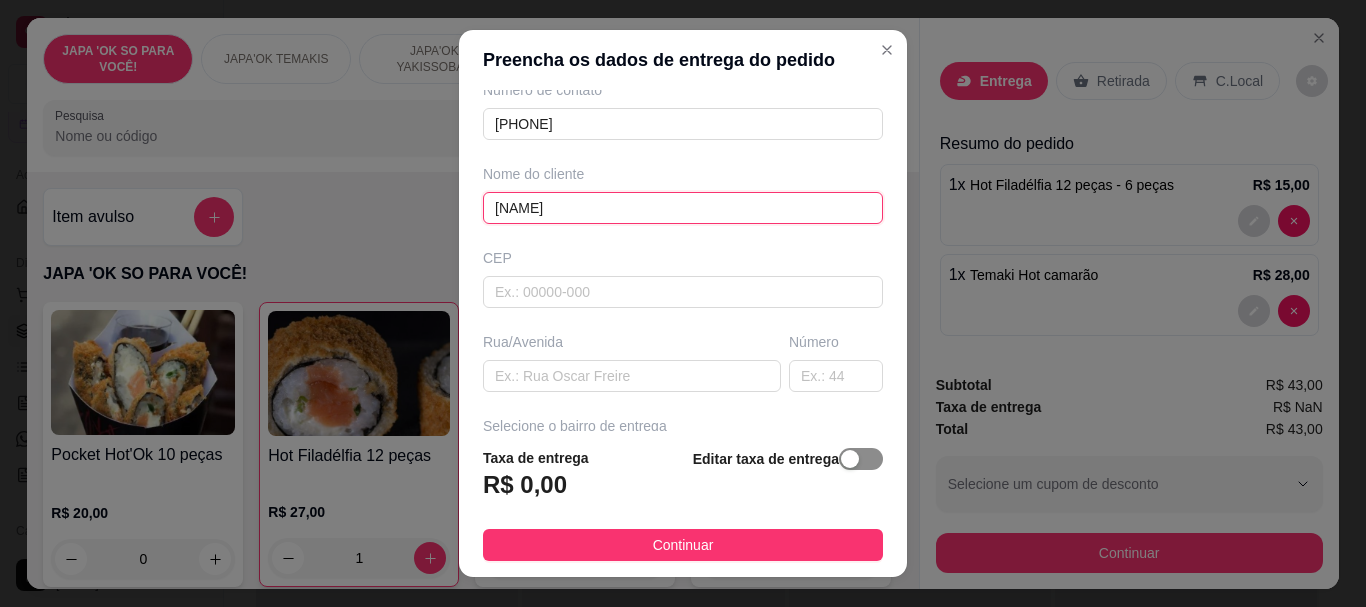 type on "[NAME]" 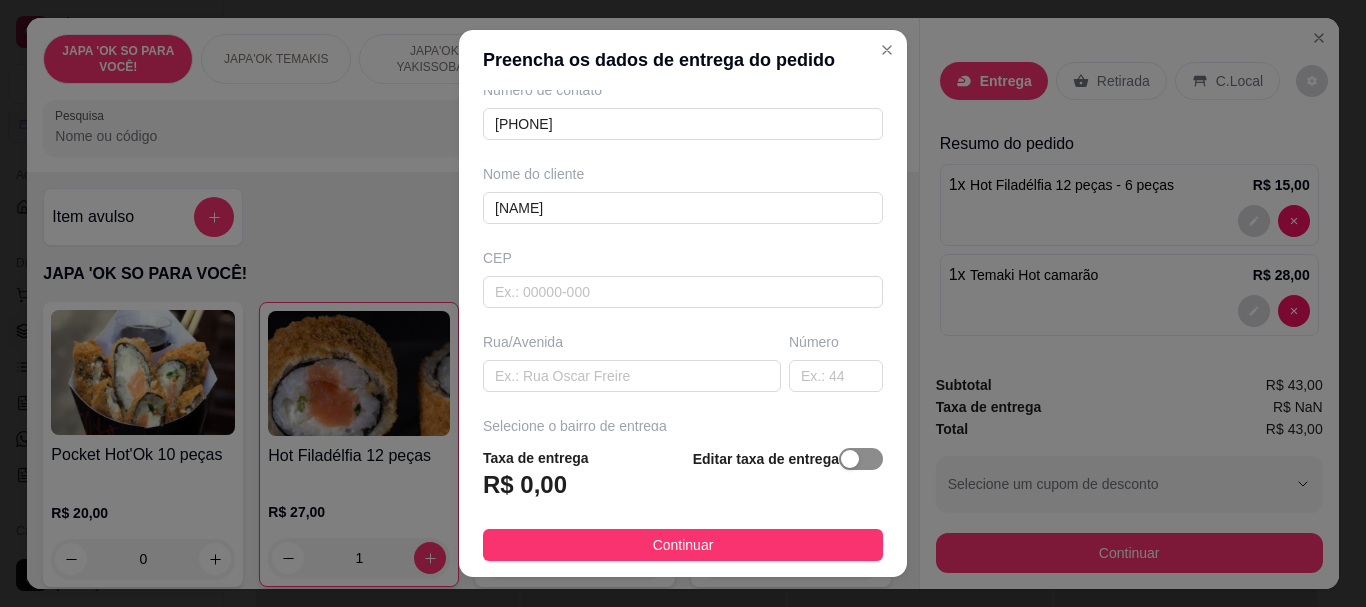 click at bounding box center (850, 459) 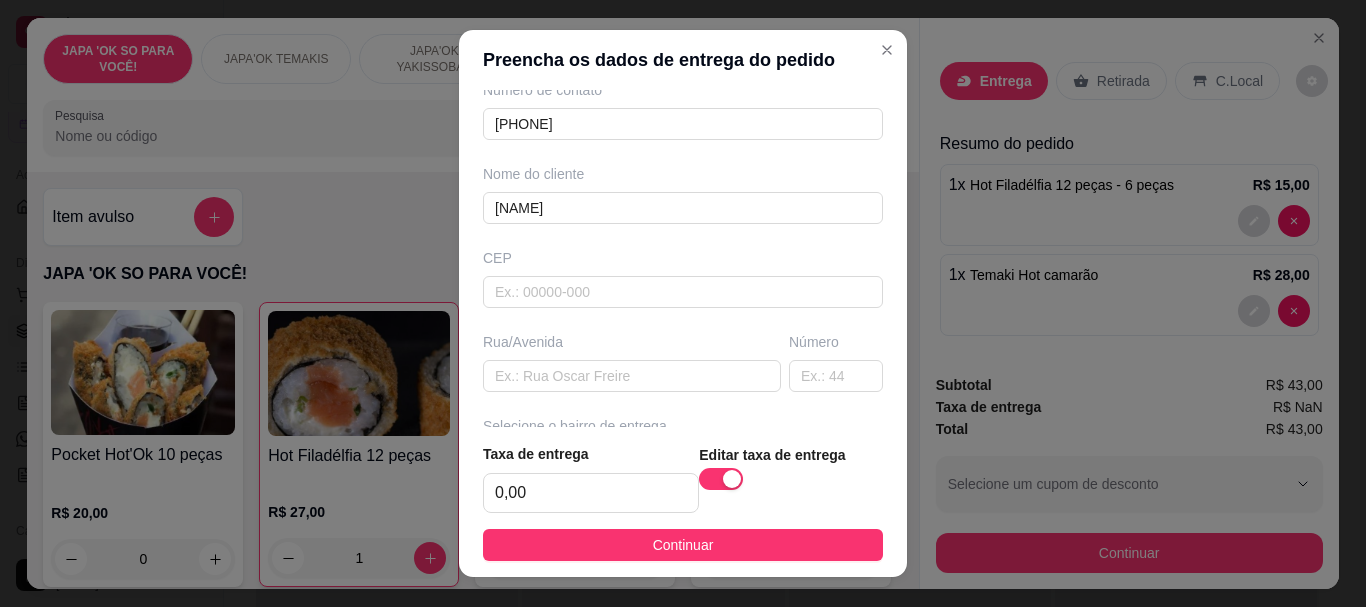 scroll, scrollTop: 200, scrollLeft: 0, axis: vertical 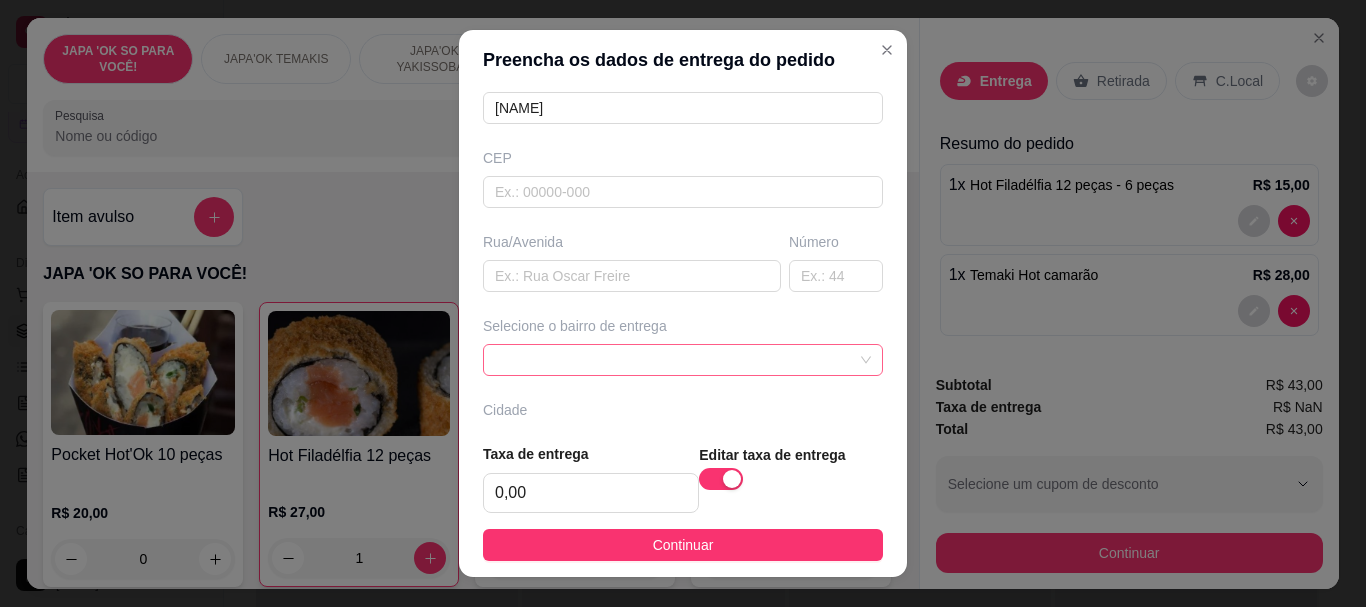 click at bounding box center [683, 360] 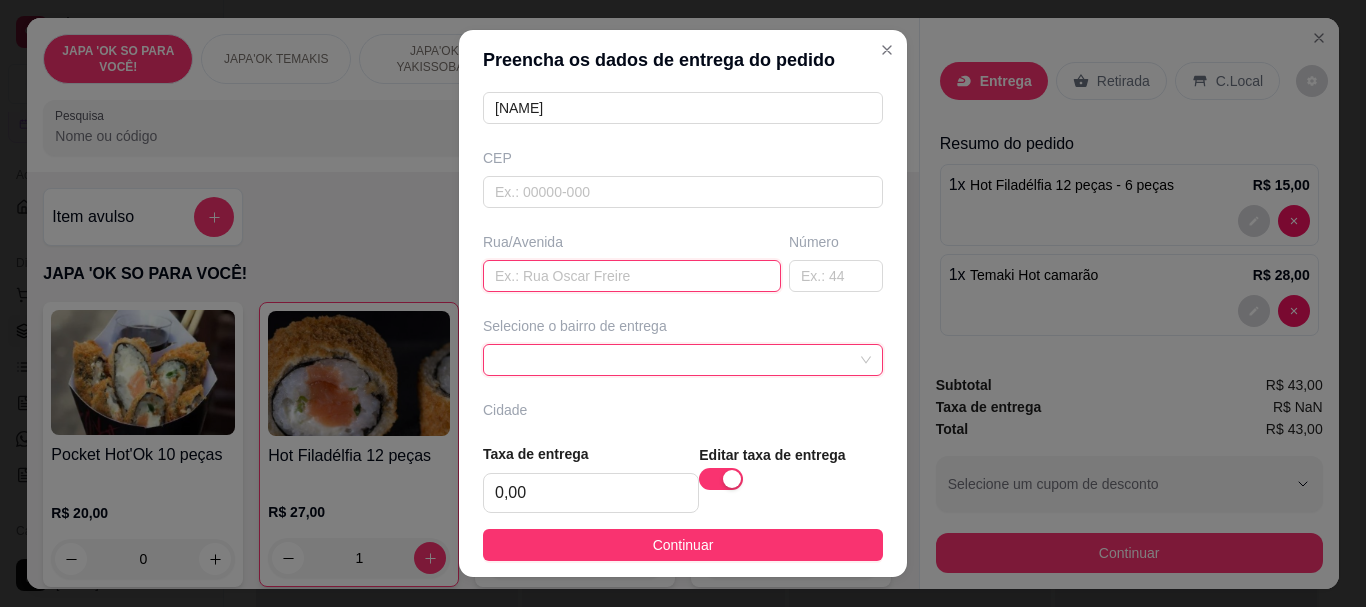 click at bounding box center (632, 276) 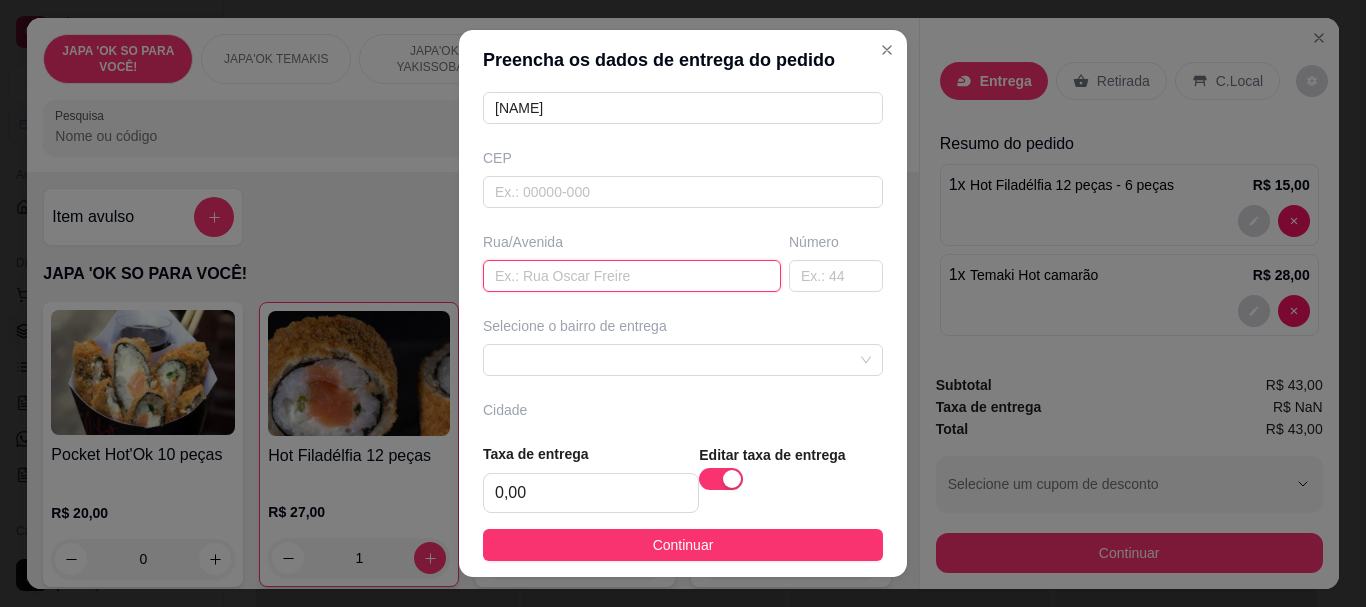 click at bounding box center (632, 276) 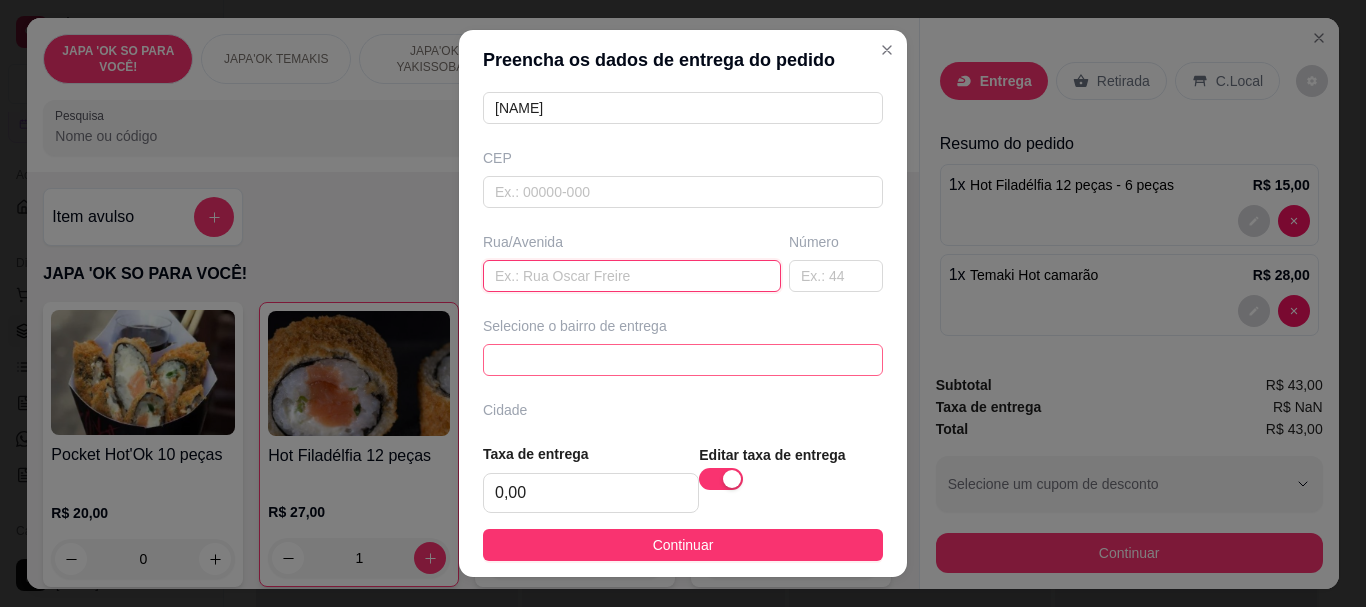 click at bounding box center [683, 360] 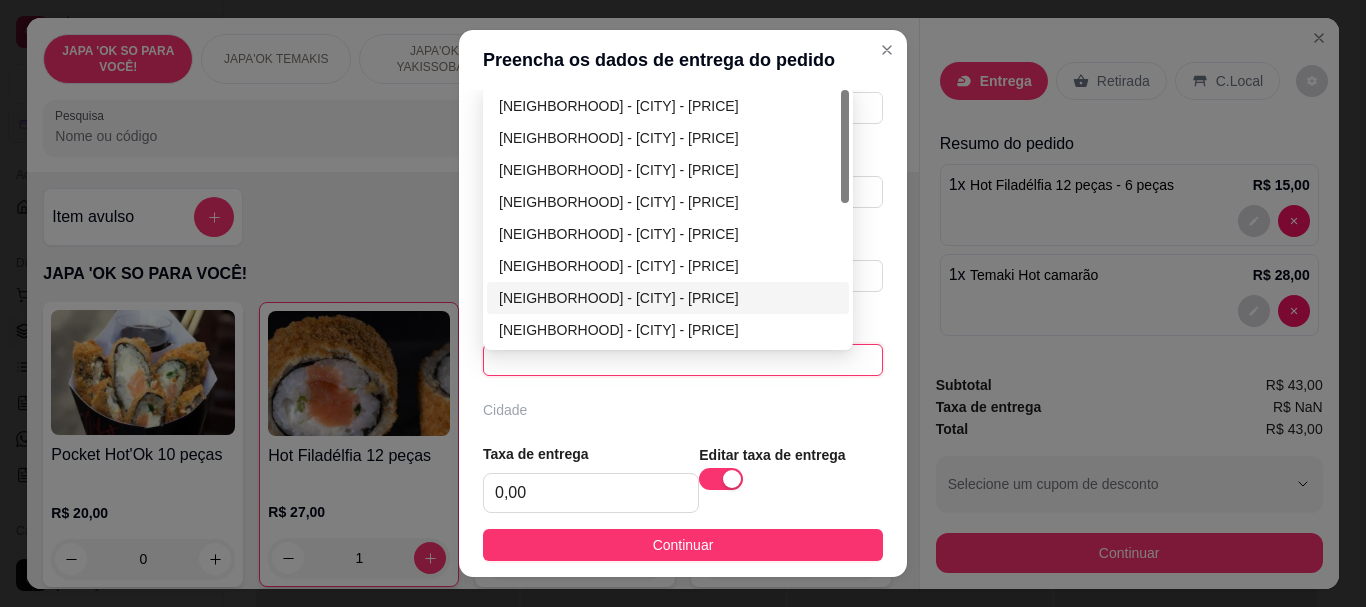 click at bounding box center (683, 360) 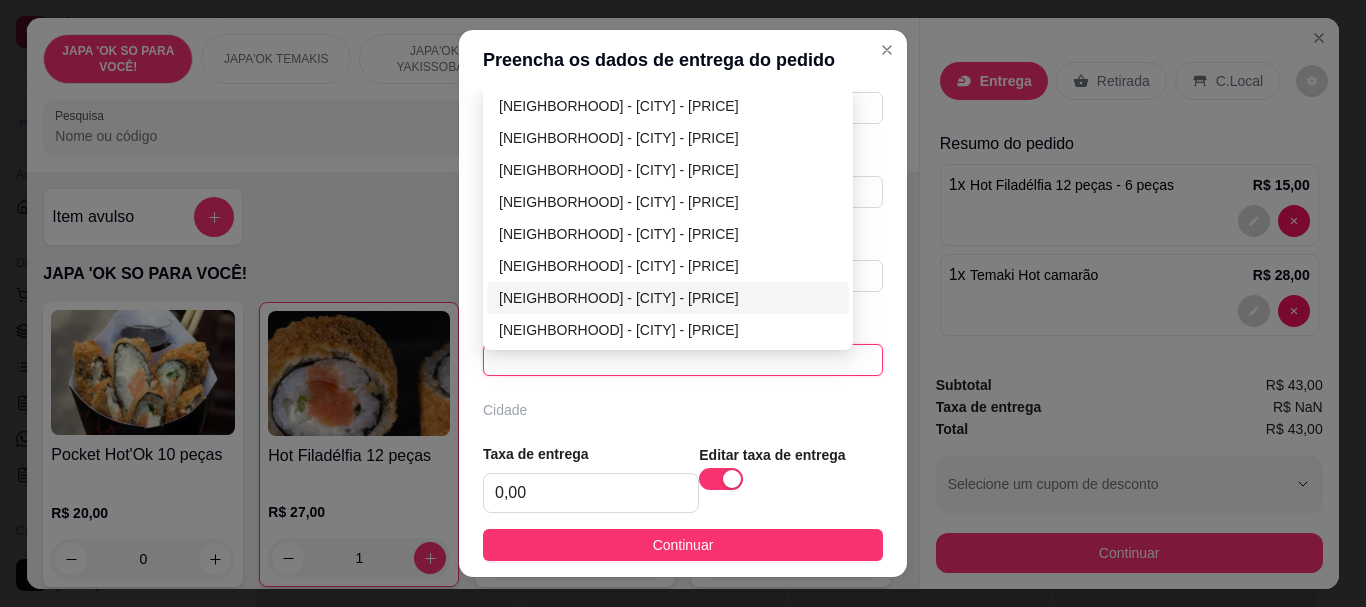 click at bounding box center [683, 360] 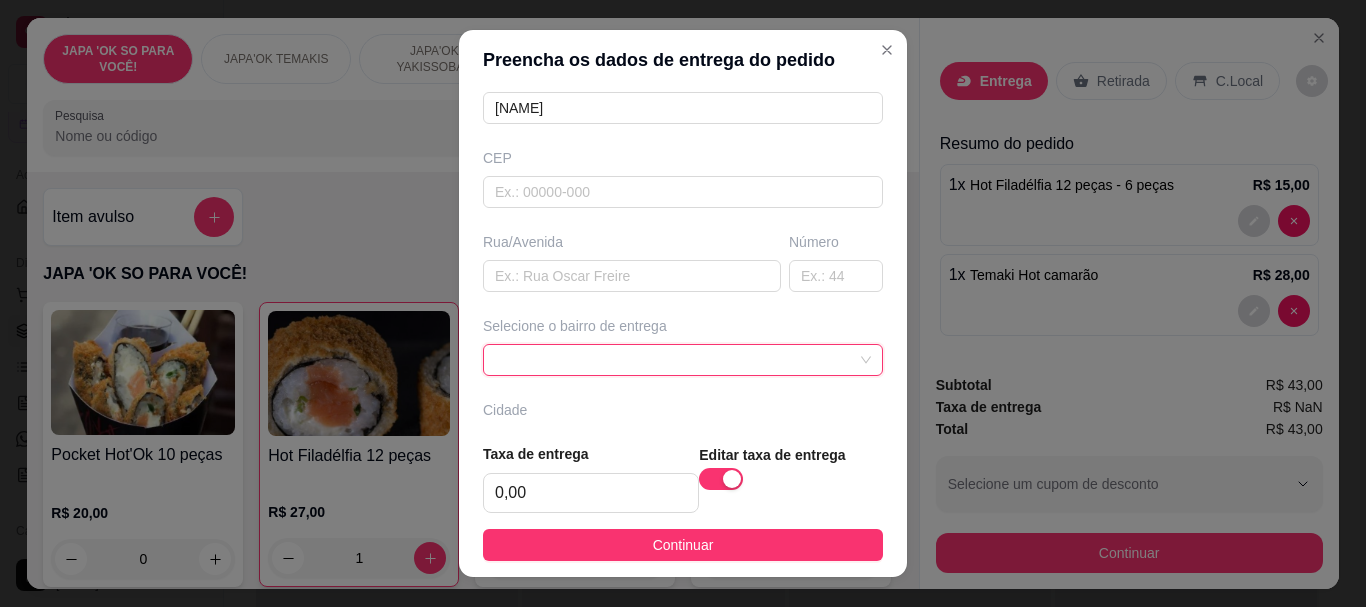 click on "CEP" at bounding box center [683, 178] 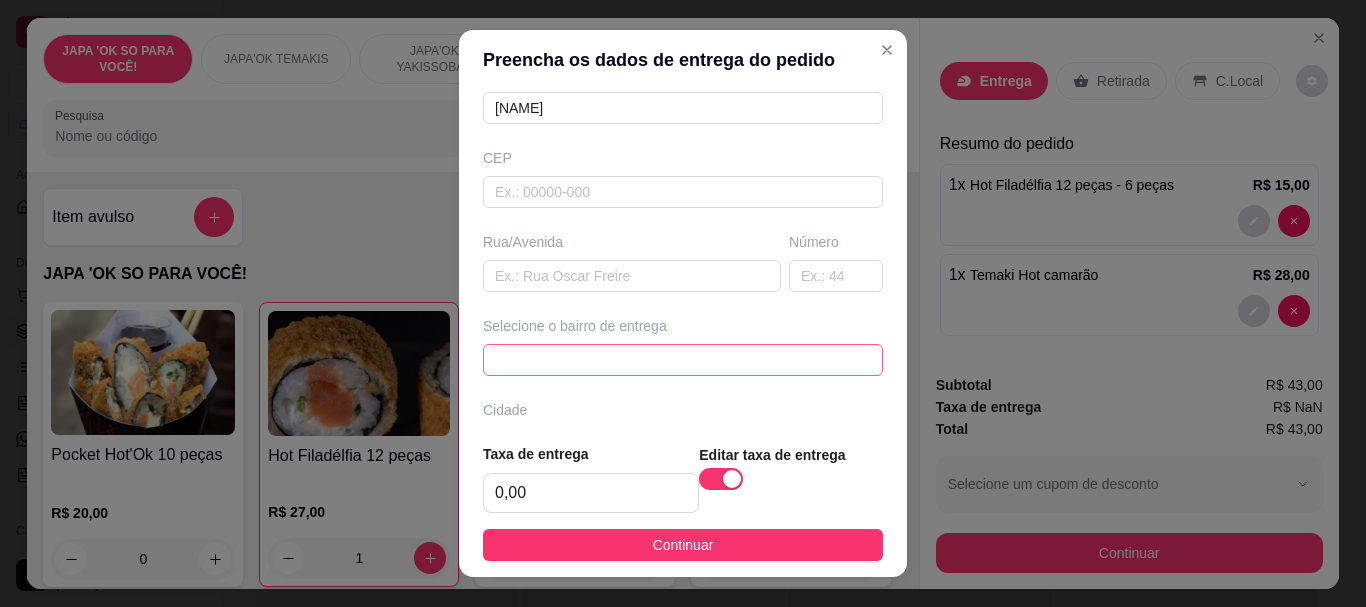 click at bounding box center [683, 360] 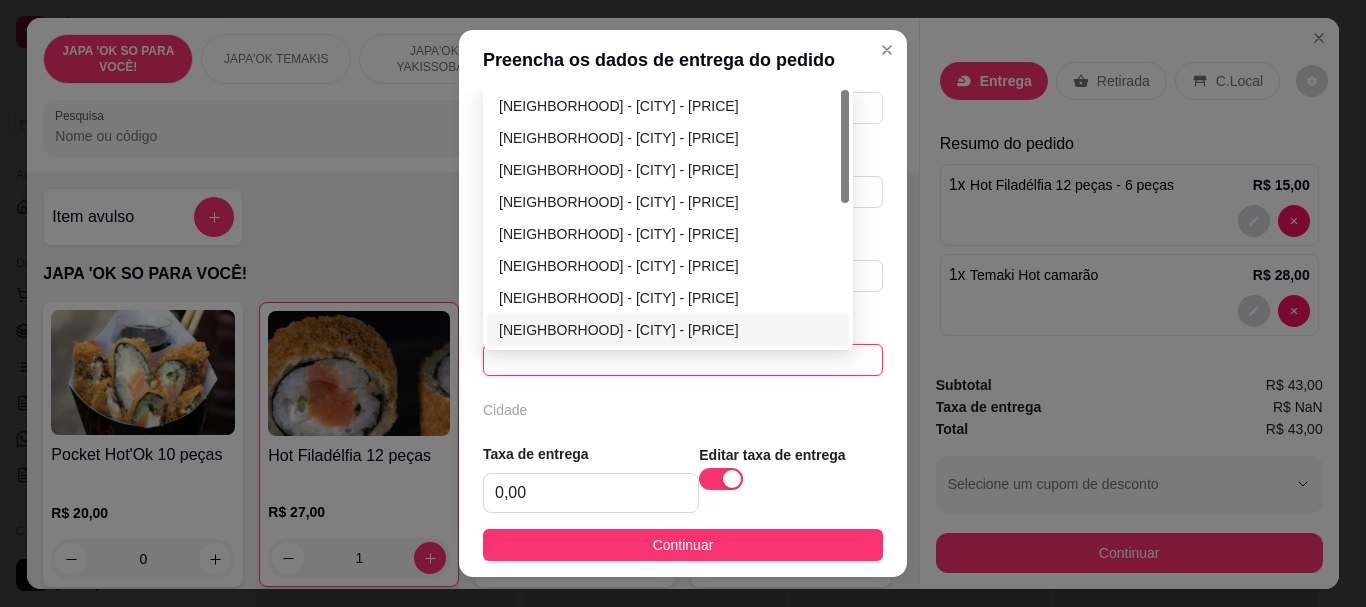 click at bounding box center (683, 360) 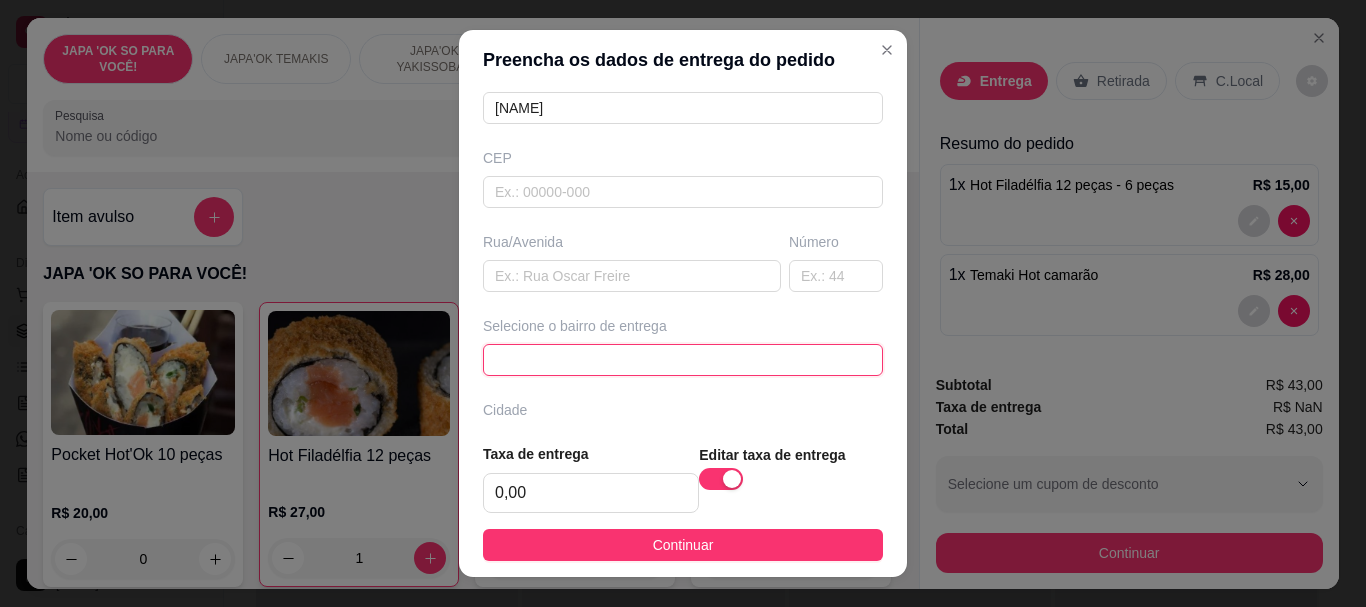 click at bounding box center (683, 360) 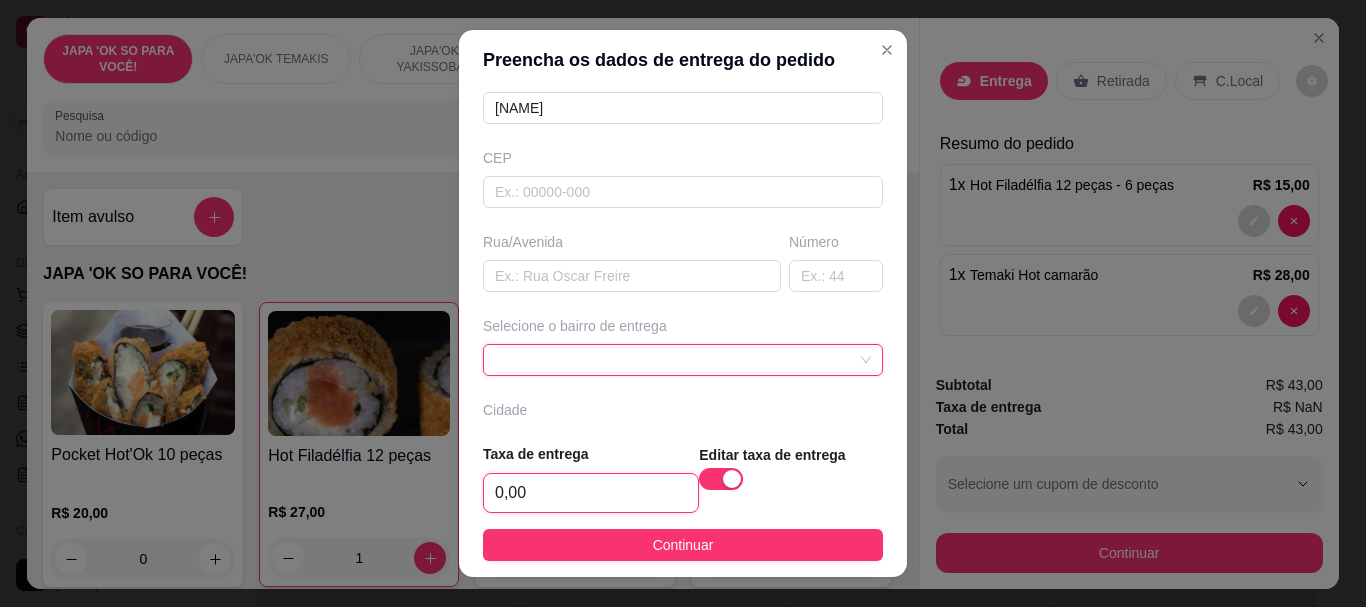 click on "0,00" at bounding box center [591, 493] 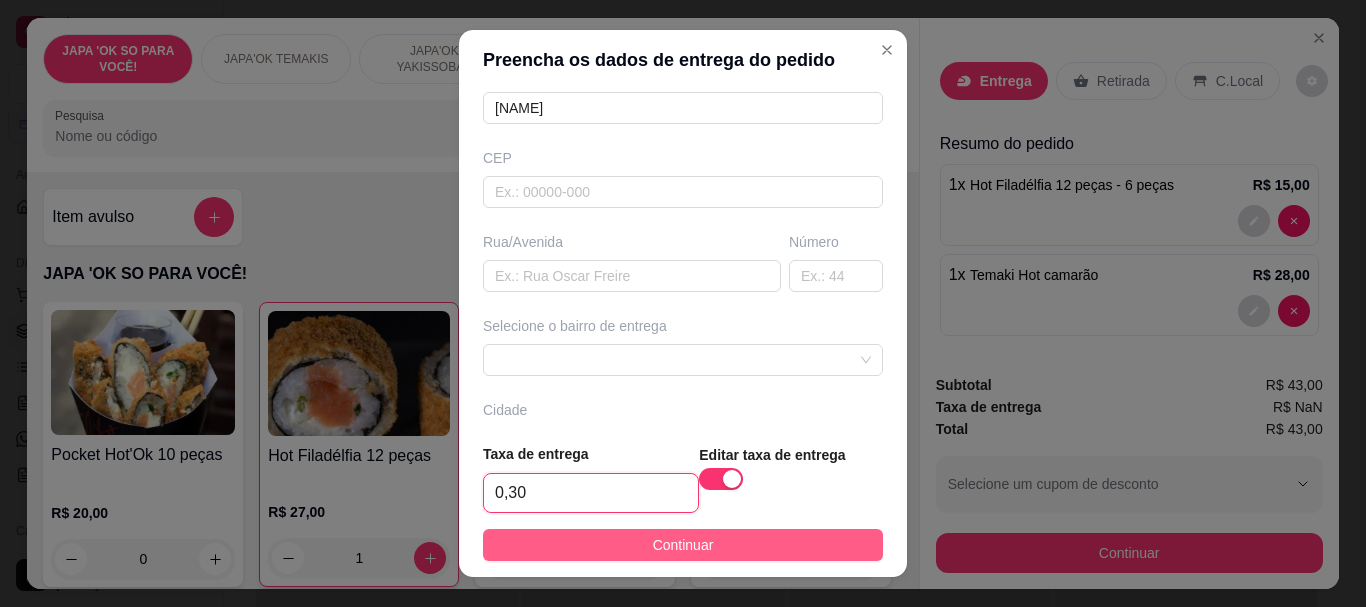 type on "3,00" 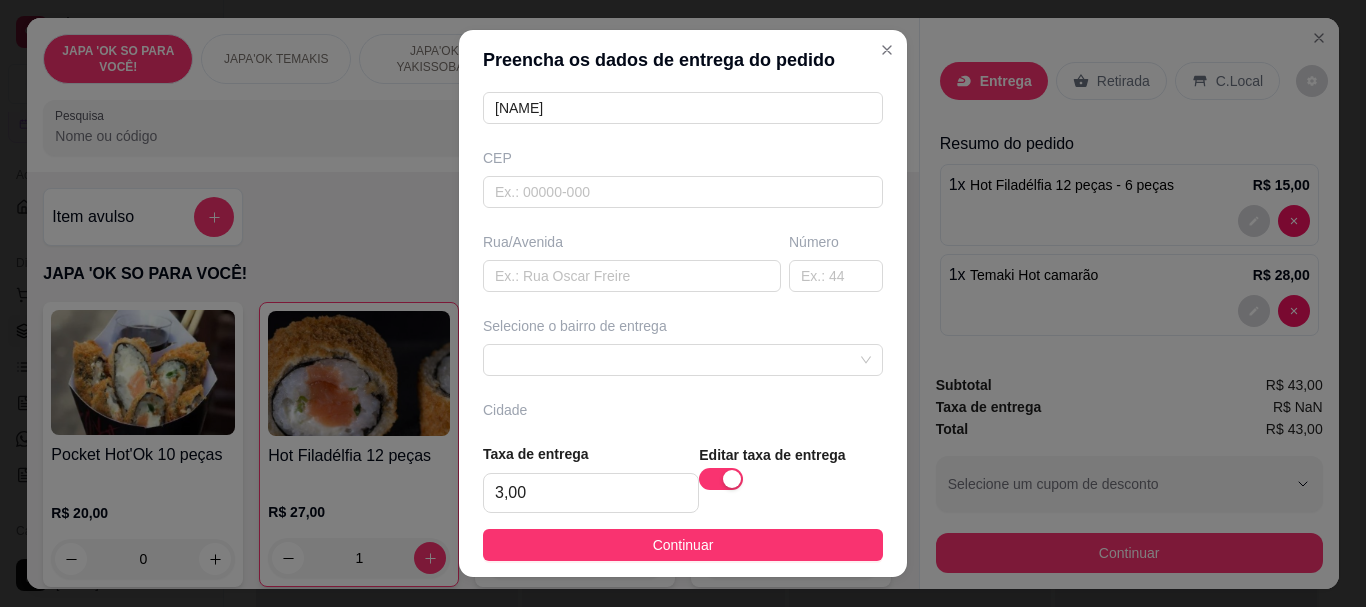 click on "Continuar" at bounding box center (683, 545) 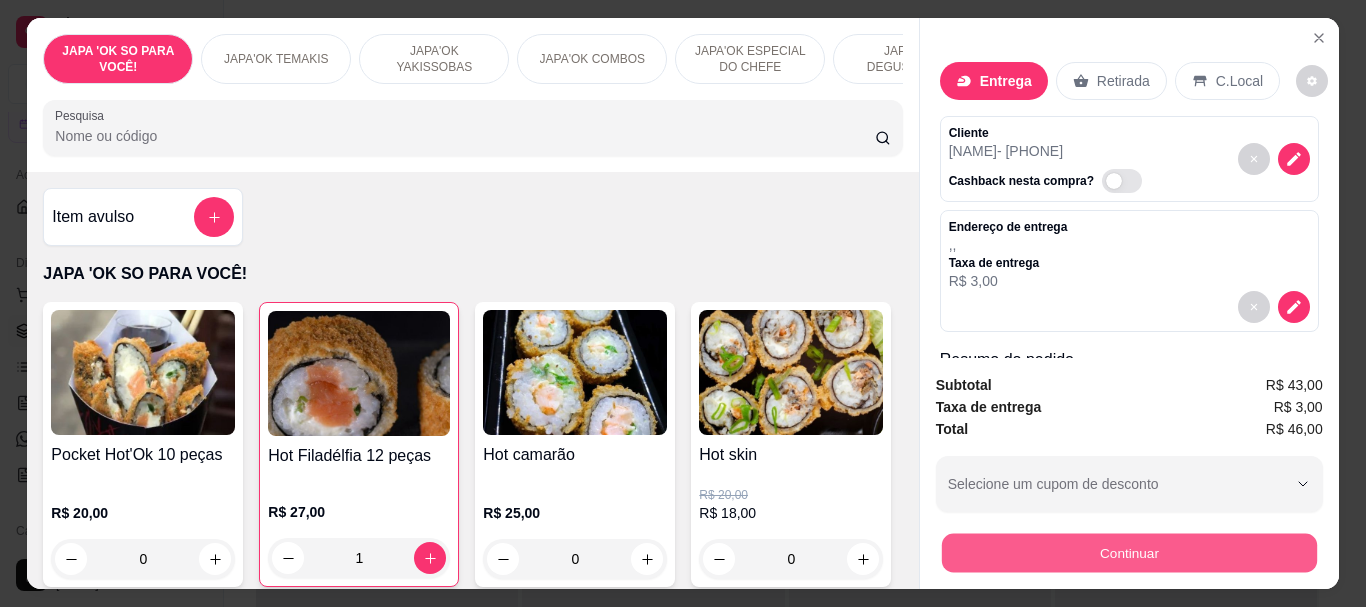 click on "Continuar" at bounding box center [1128, 552] 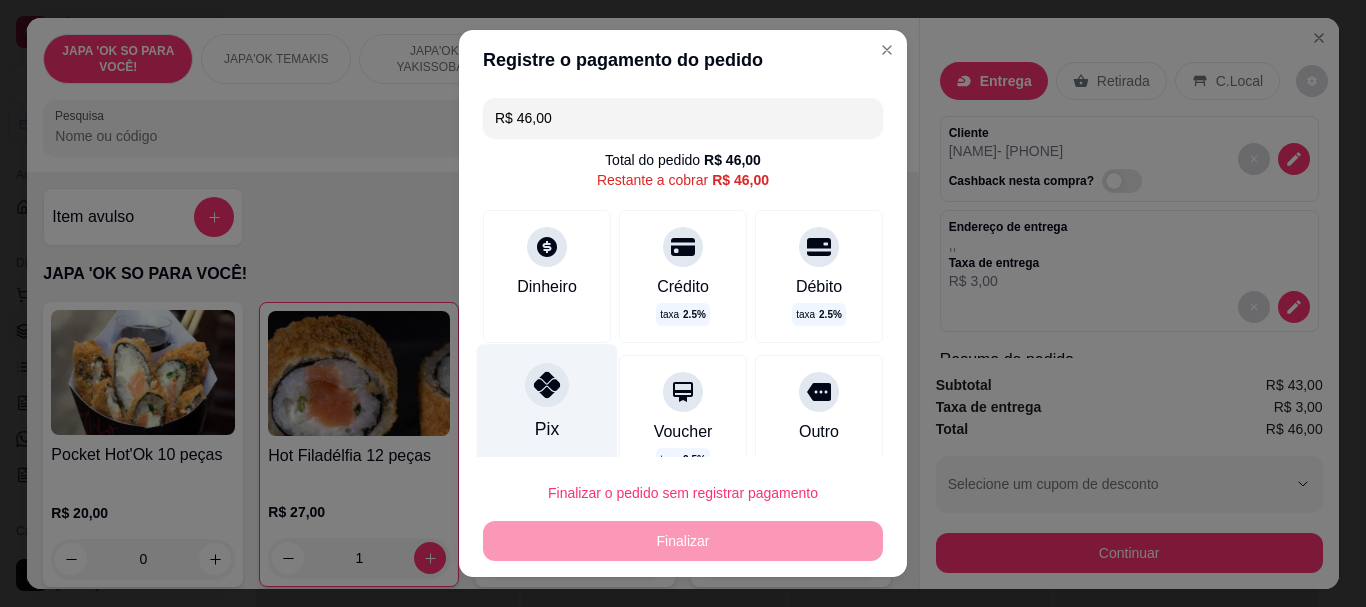 click 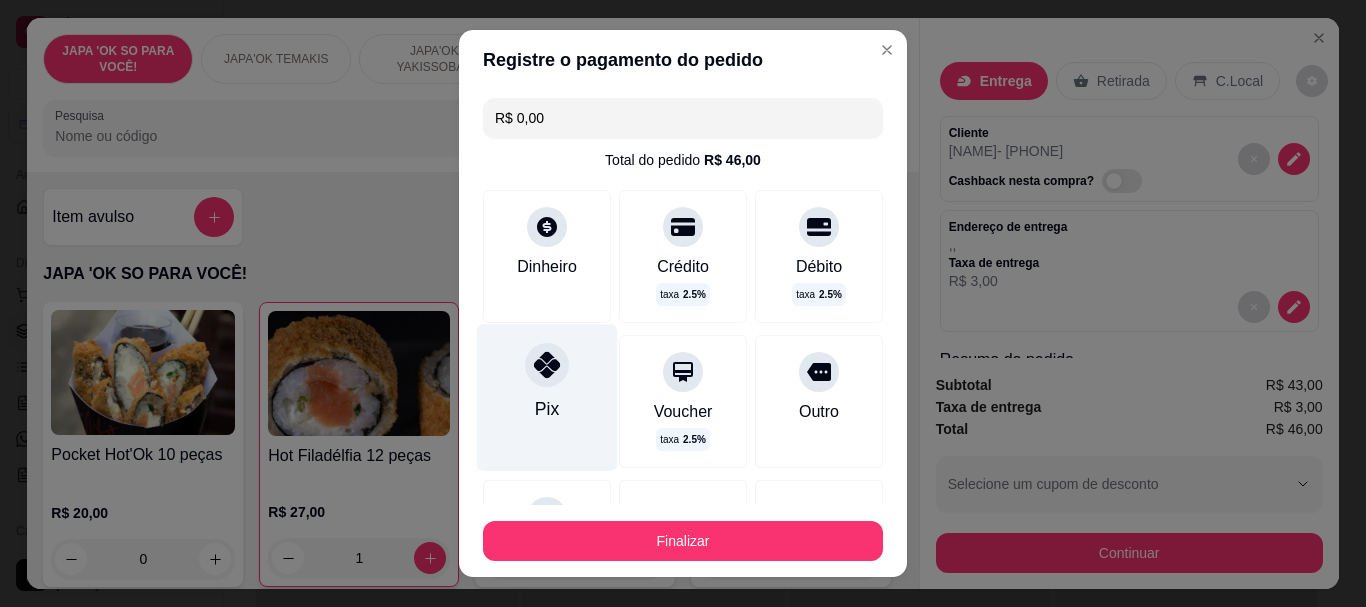 type on "R$ 0,00" 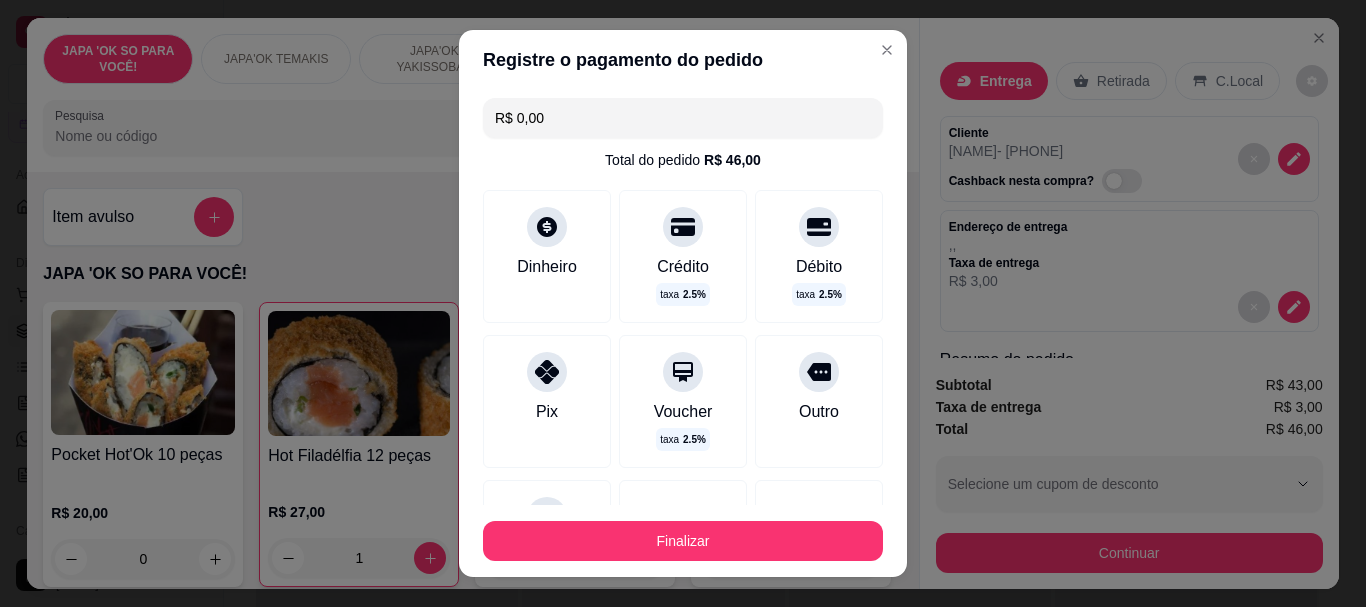 click on "Finalizar" at bounding box center [683, 541] 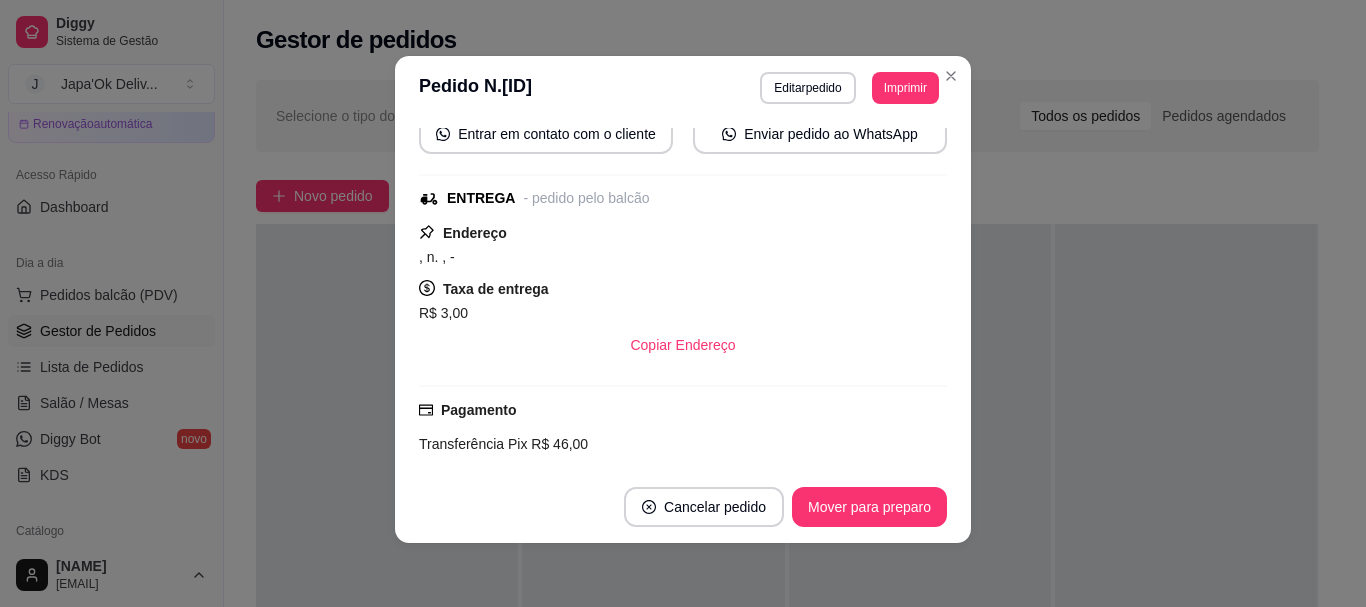 scroll, scrollTop: 488, scrollLeft: 0, axis: vertical 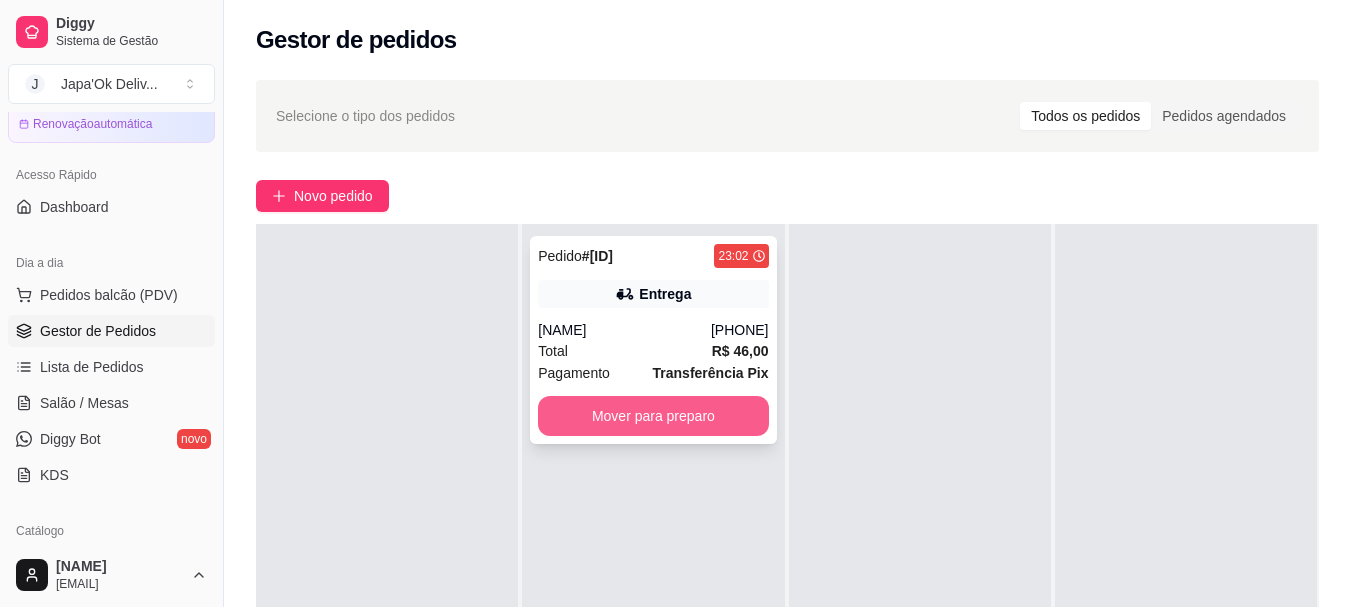 click on "Mover para preparo" at bounding box center (653, 416) 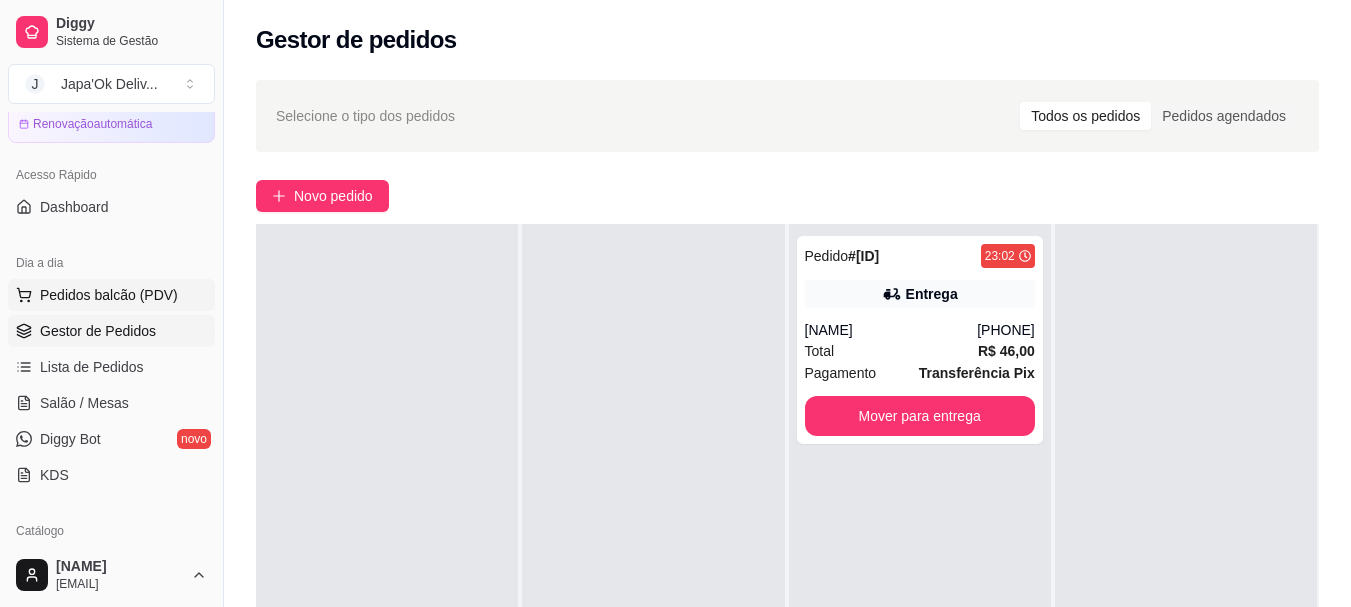 click on "Pedidos balcão (PDV)" at bounding box center [109, 295] 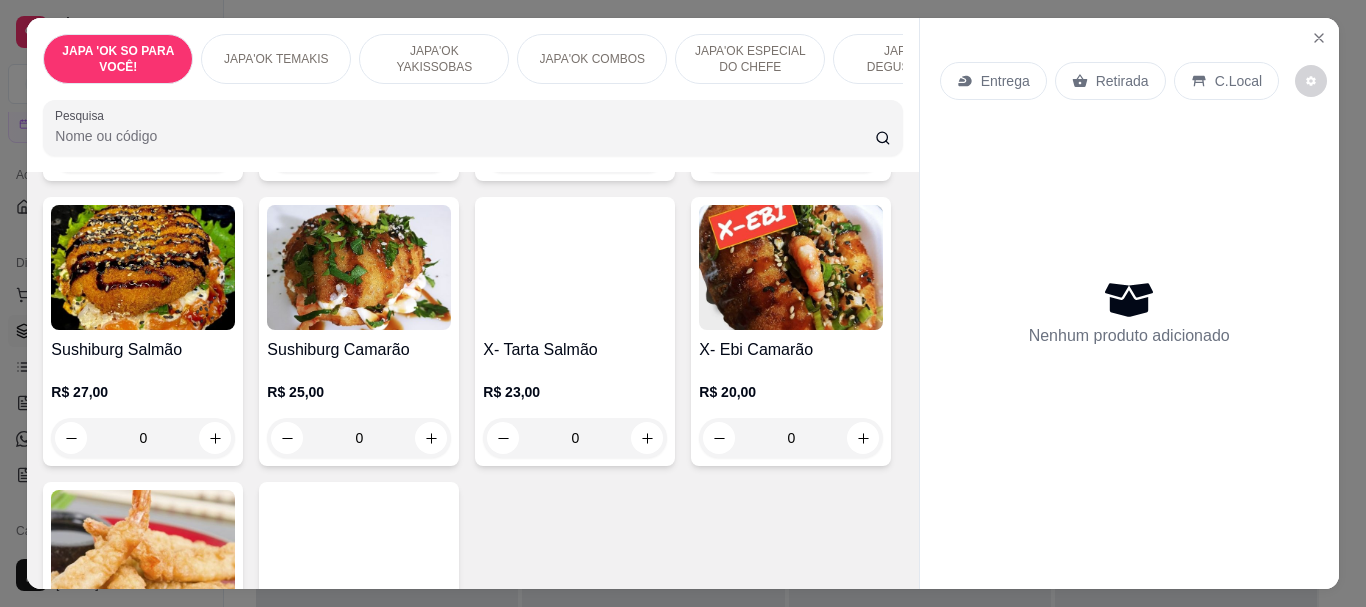 scroll, scrollTop: 1400, scrollLeft: 0, axis: vertical 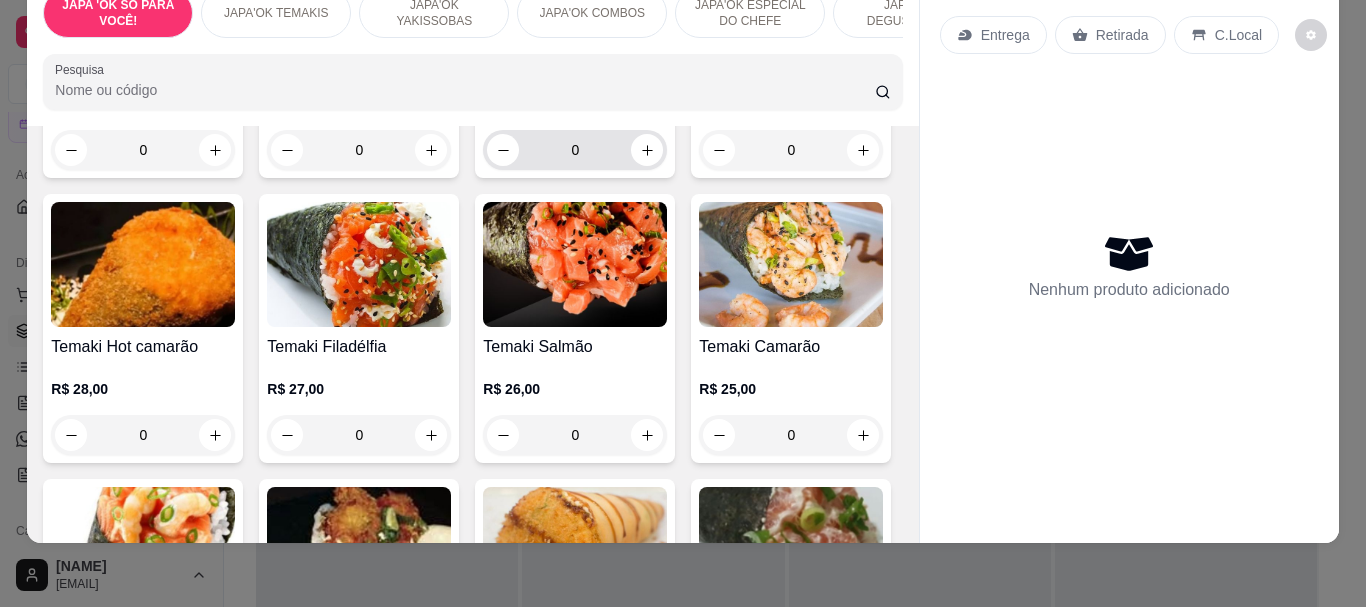 click on "0" at bounding box center [575, 150] 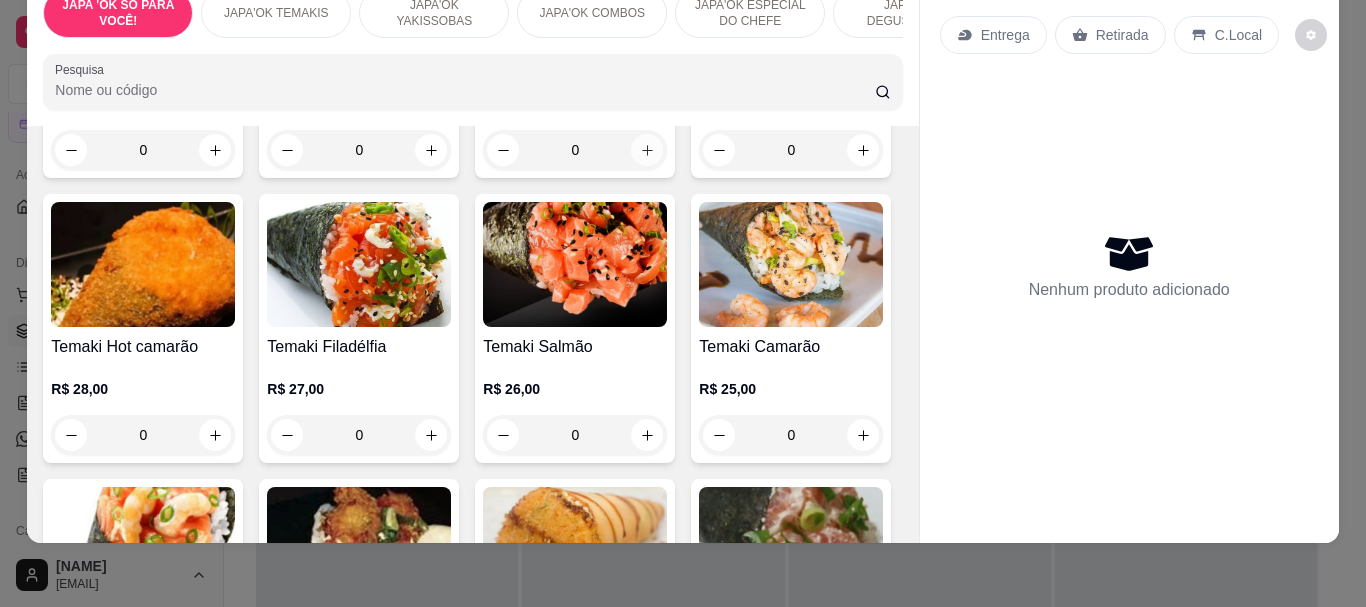 click 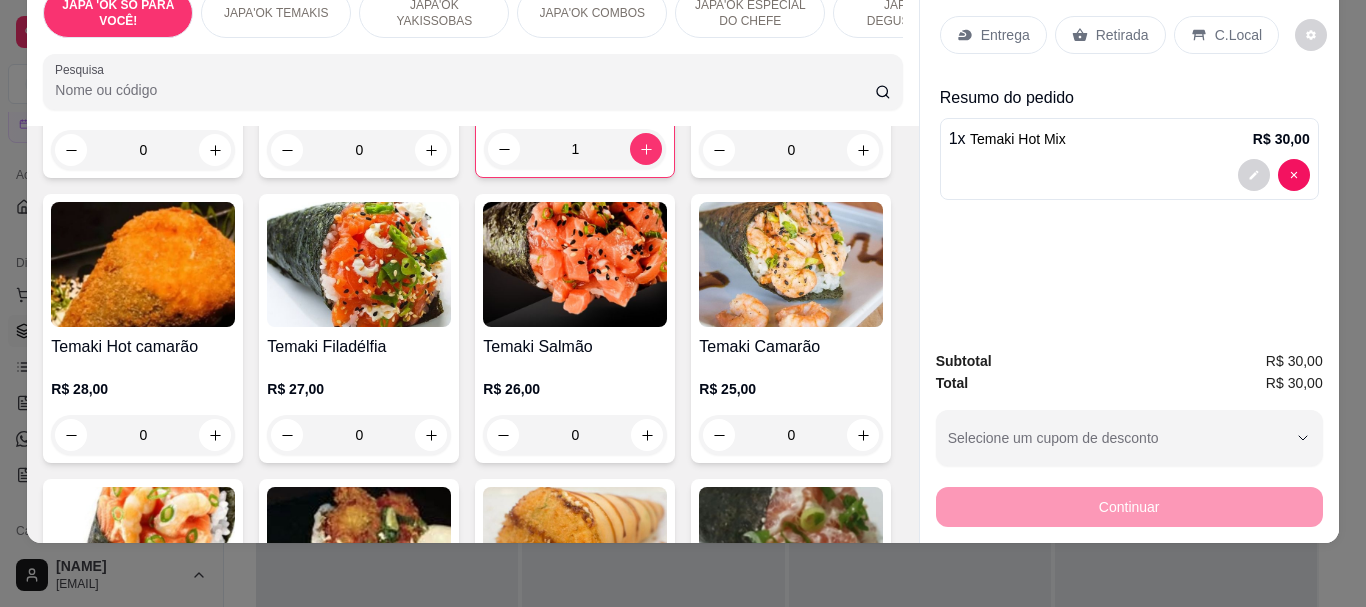 type on "1" 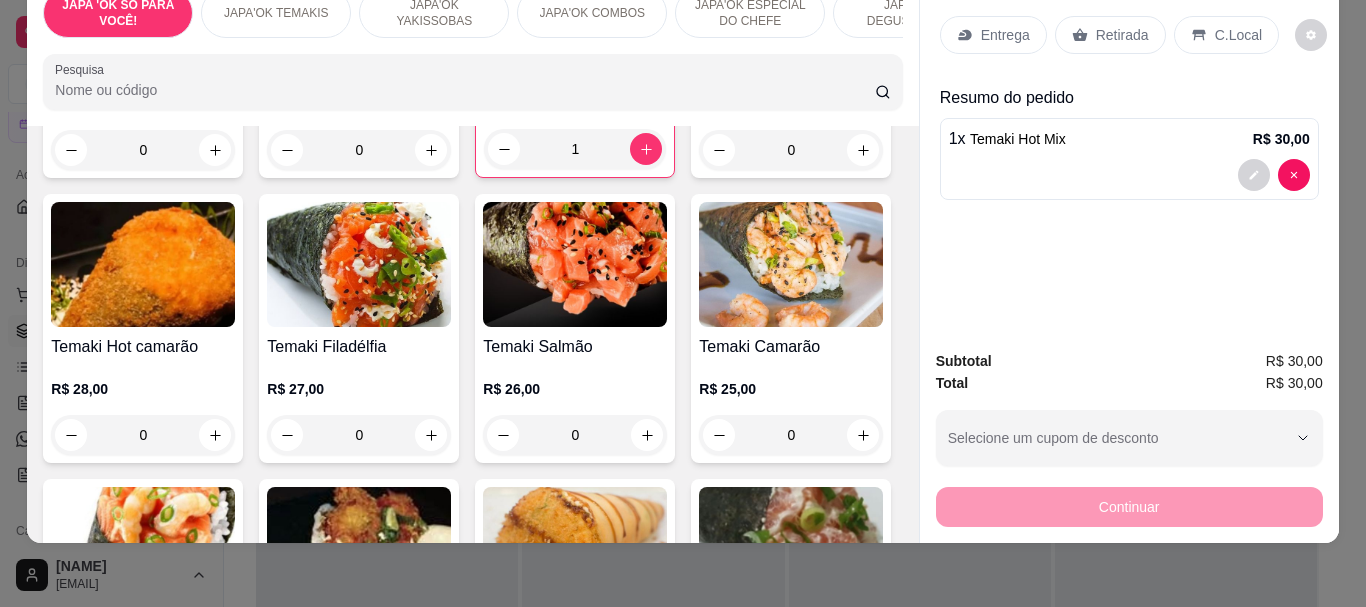 click on "Entrega" at bounding box center [1005, 35] 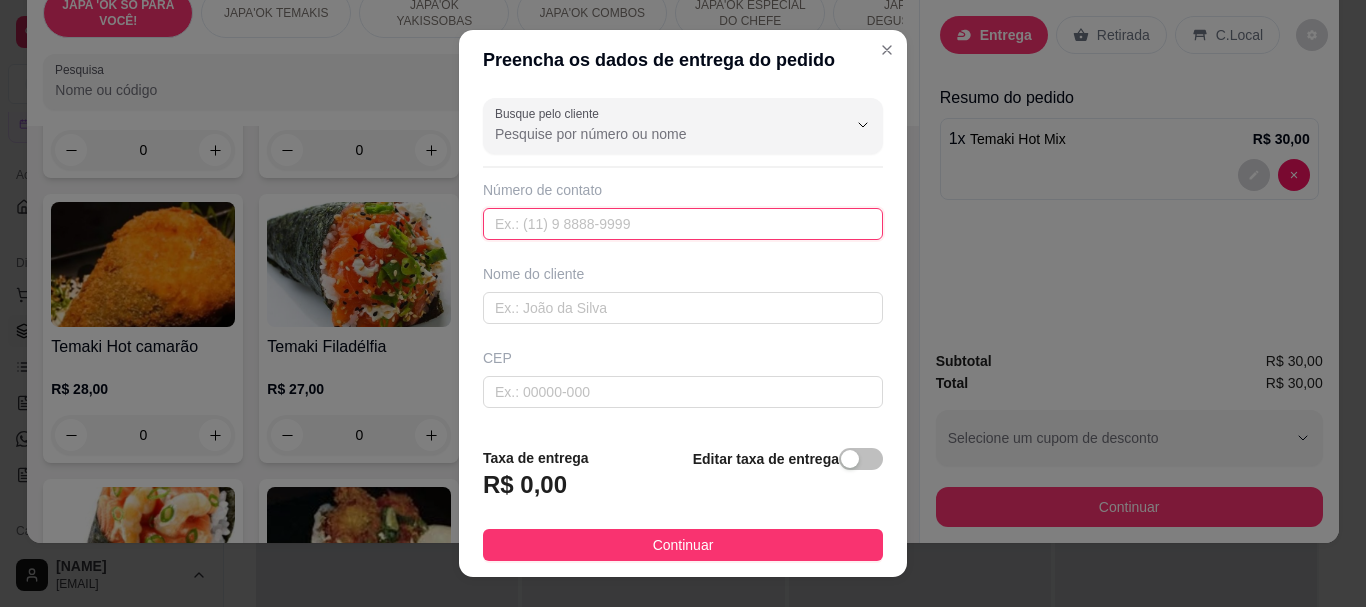 click at bounding box center (683, 224) 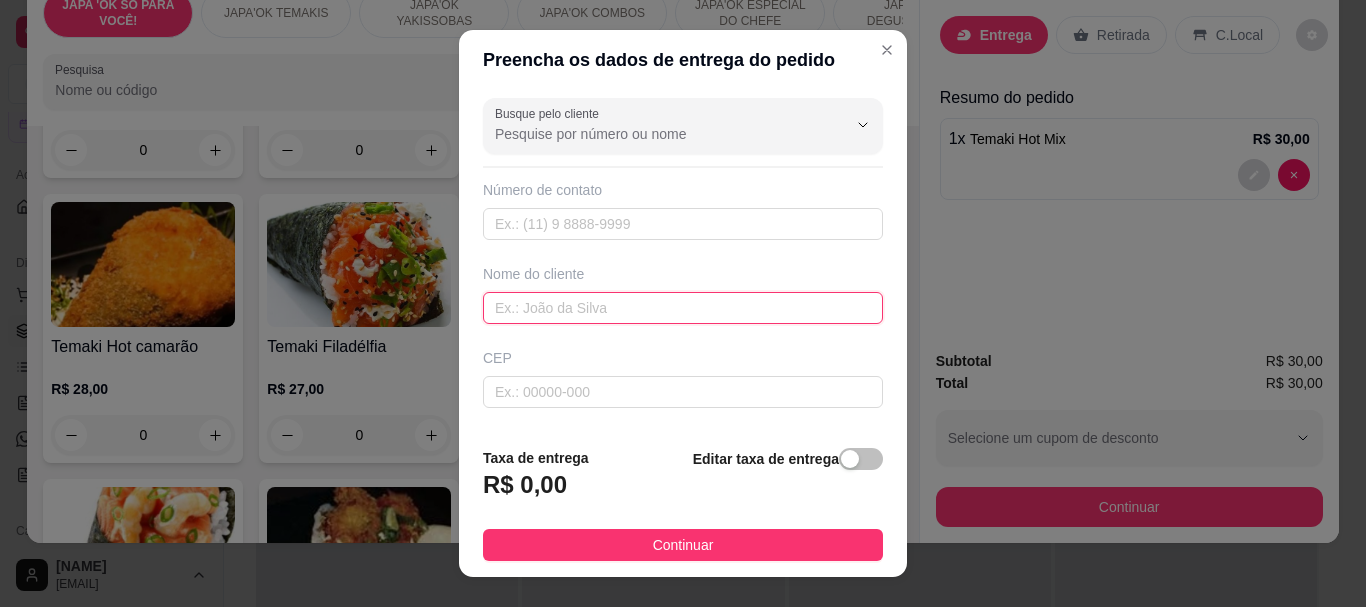 click at bounding box center (683, 308) 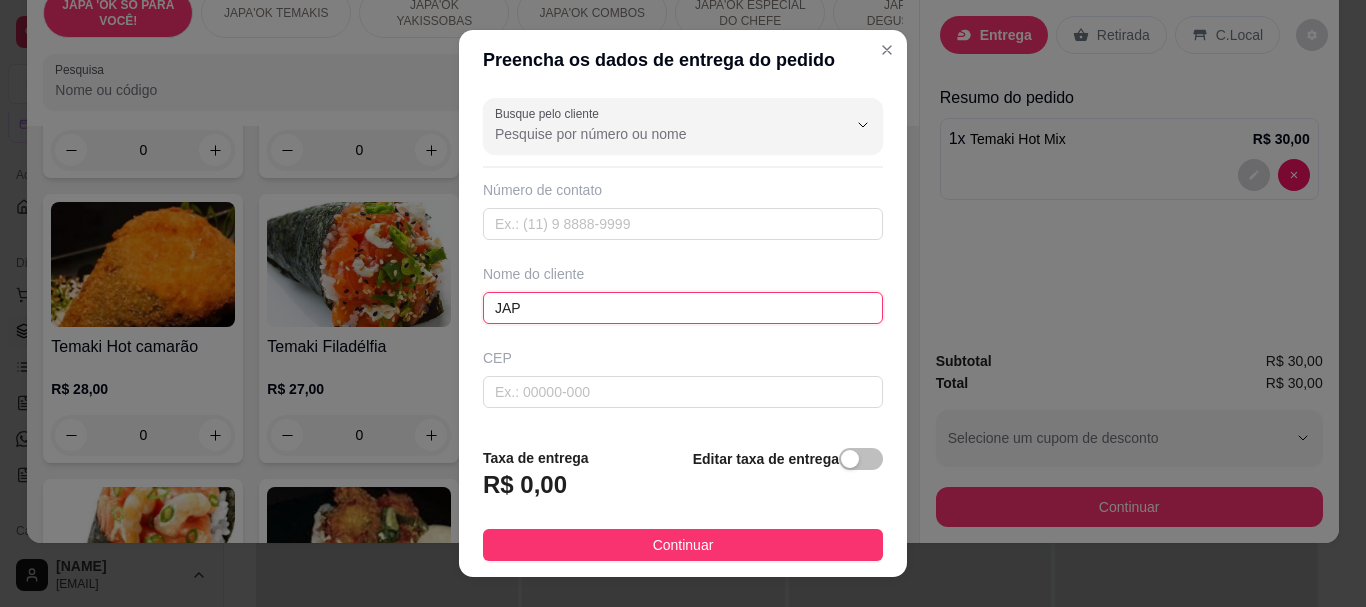 type on "JAPA" 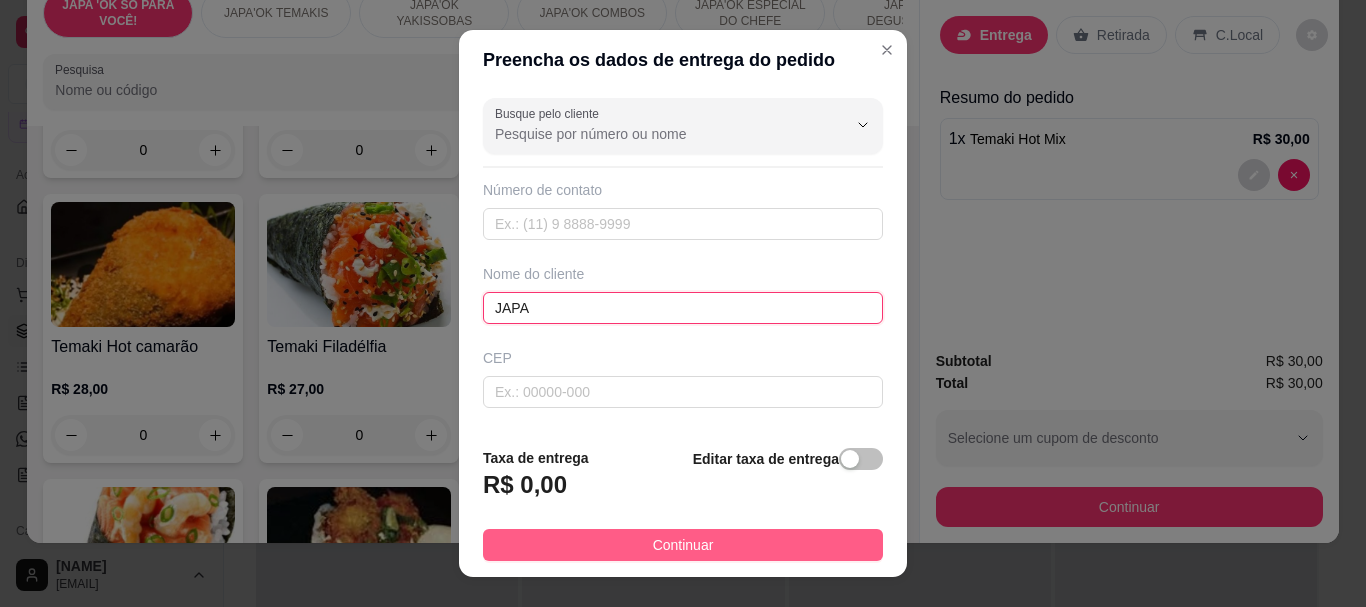 scroll, scrollTop: 200, scrollLeft: 0, axis: vertical 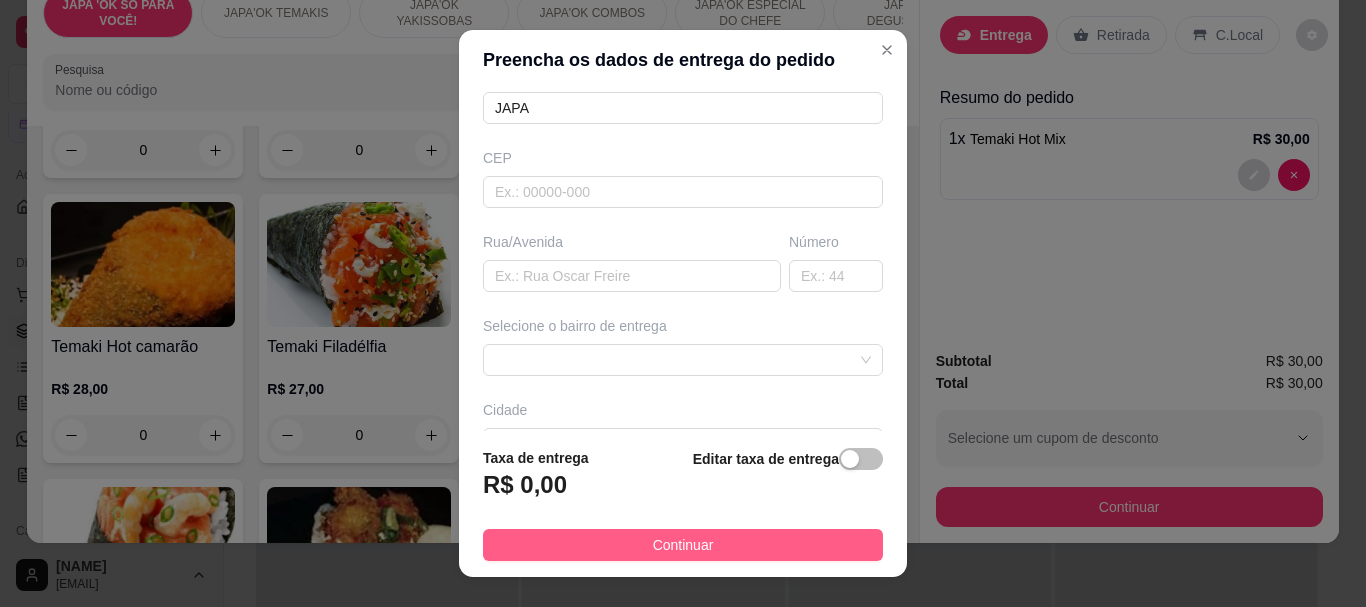 click on "Continuar" at bounding box center [683, 545] 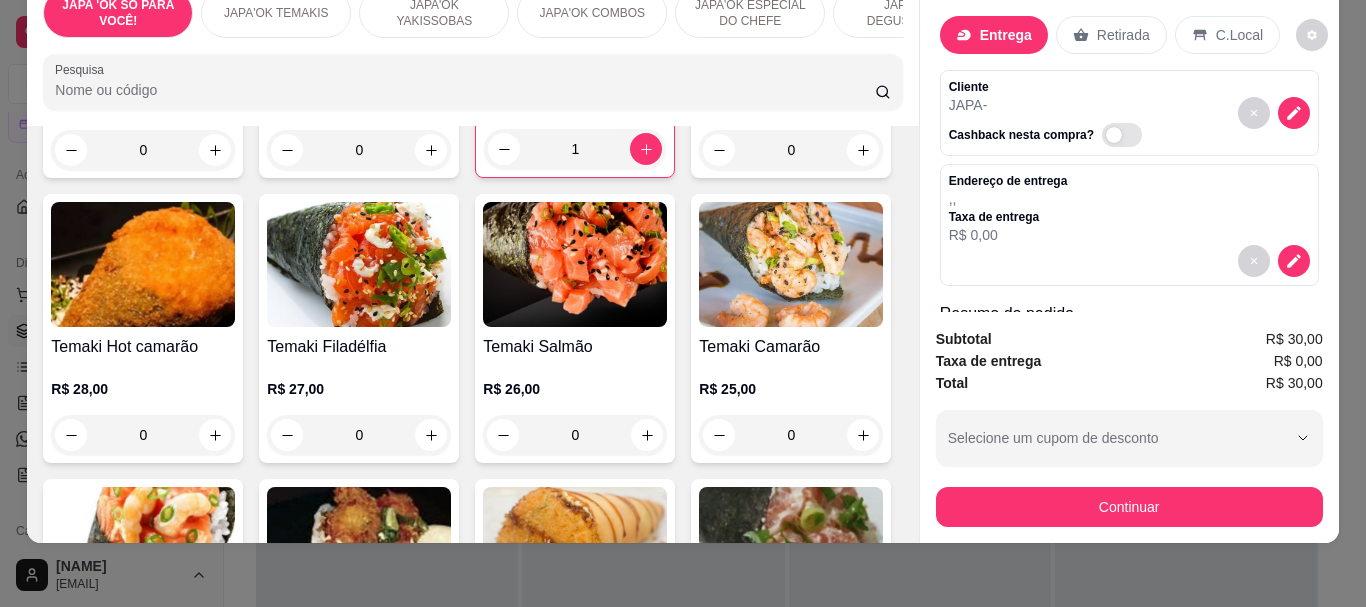 click on "JAPA 'OK SO PARA VOCÊ! JAPA'OK TEMAKIS JAPA'OK YAKISSOBAS JAPA'OK COMBOS JAPA'OK ESPECIAL DO CHEFE JAPA'OK DEGUSTAÇÃO JAPA'OK BARCAS JAPA'OK SOBREMESAS BEBIDAS COMPLEMENTOS JAPA'OK Pesquisa" at bounding box center [472, 49] 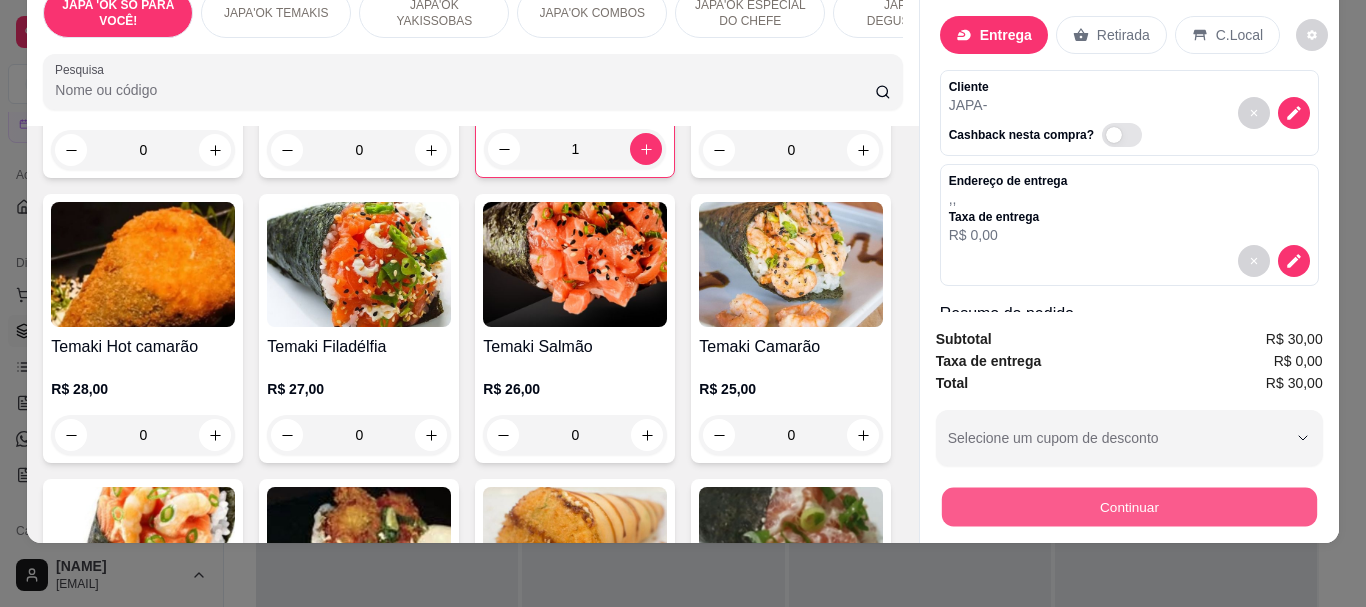 click on "Continuar" at bounding box center (1128, 506) 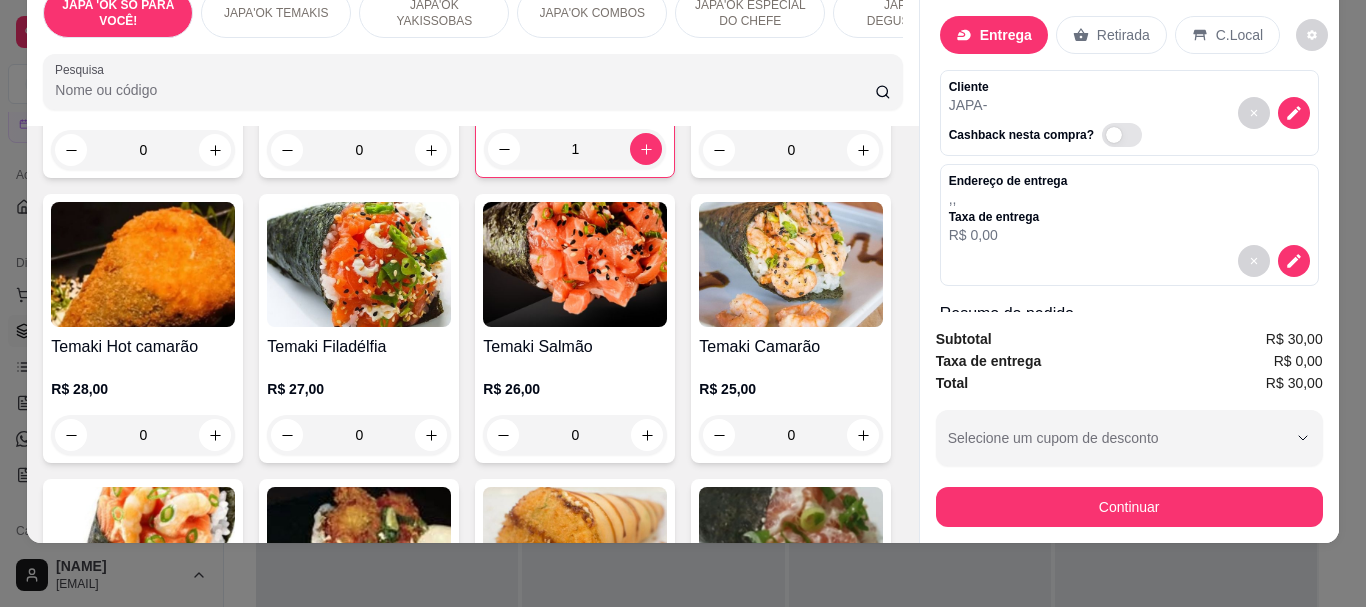 click on "Endereço de entrega" at bounding box center (1008, 181) 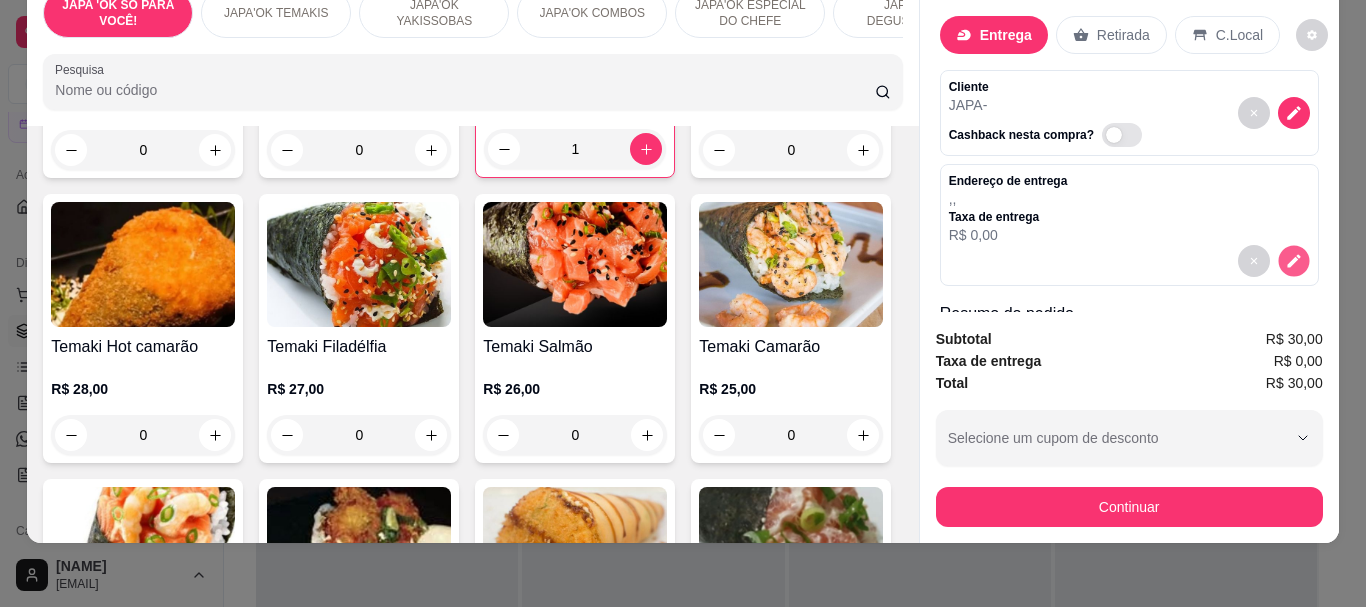 click 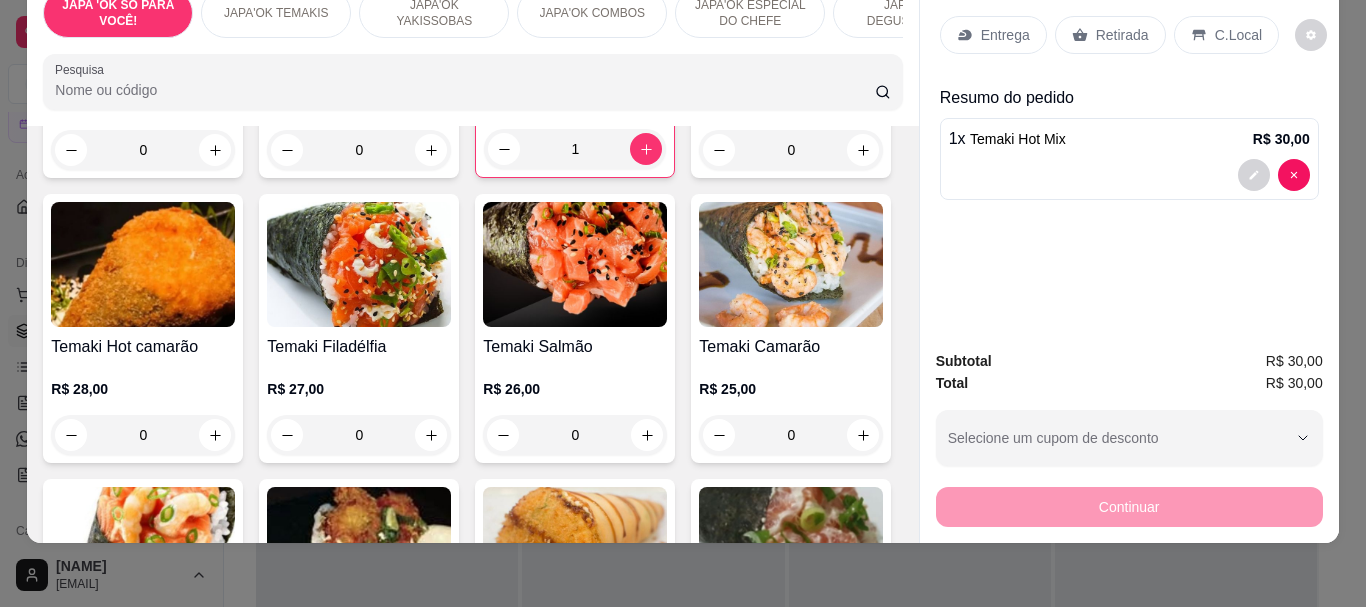 scroll, scrollTop: 2000, scrollLeft: 0, axis: vertical 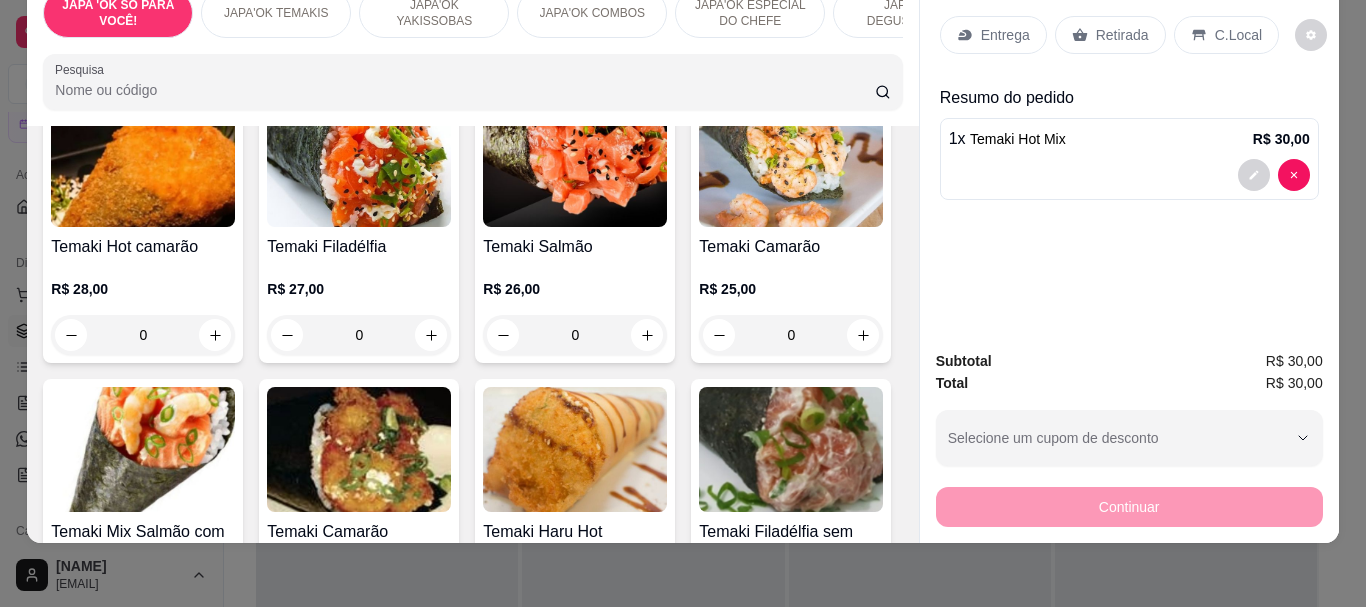 click at bounding box center (1129, 175) 